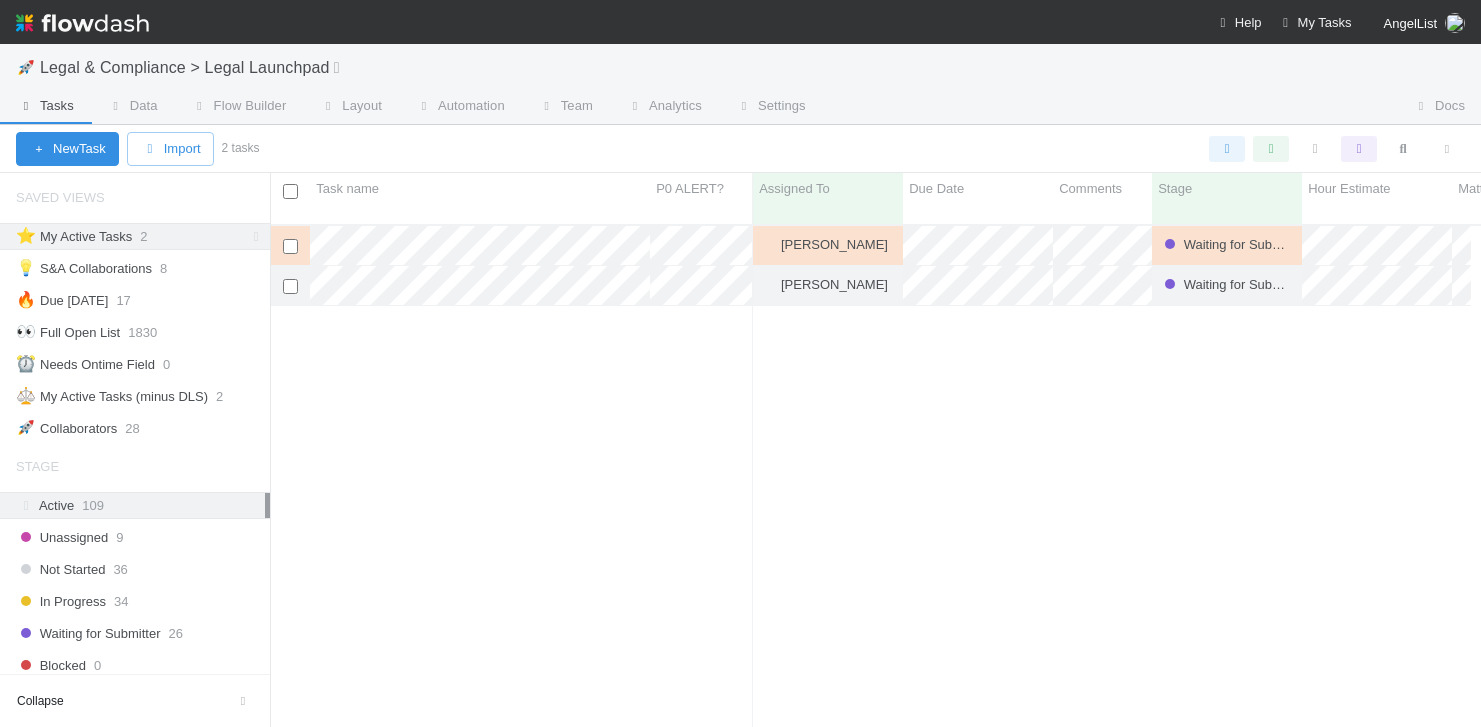scroll, scrollTop: 0, scrollLeft: 0, axis: both 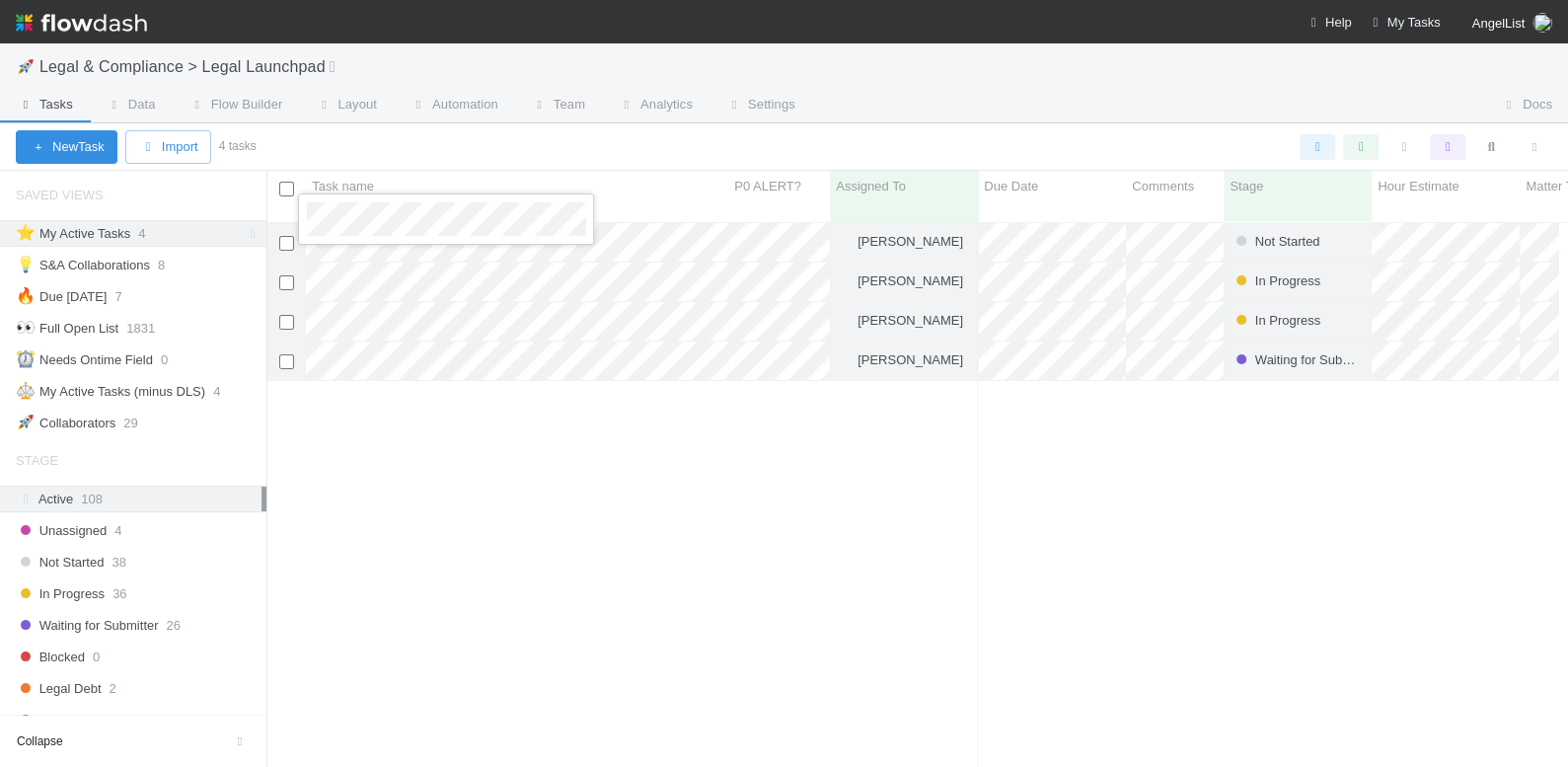 click at bounding box center (784, 383) 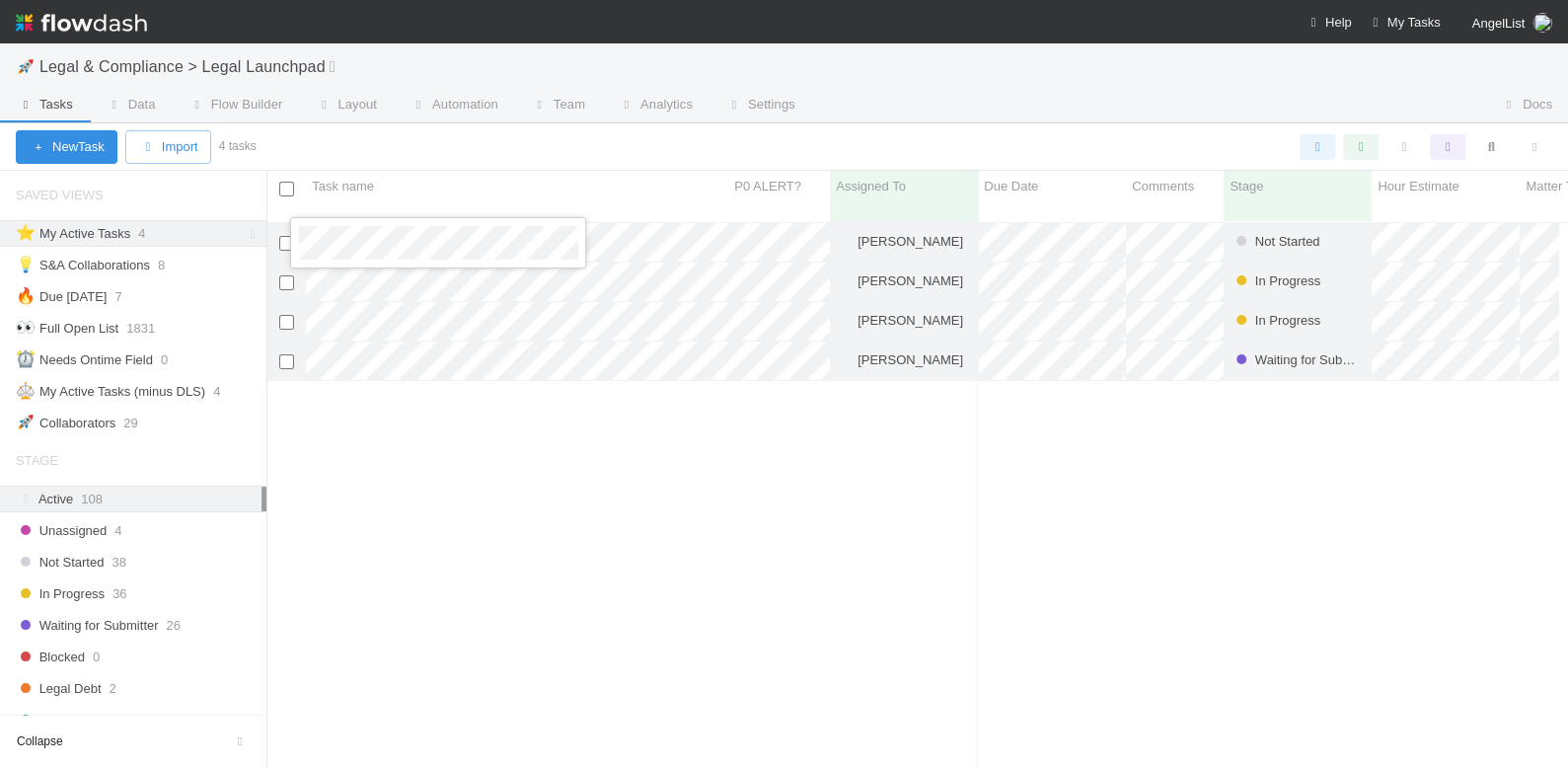 click at bounding box center [784, 383] 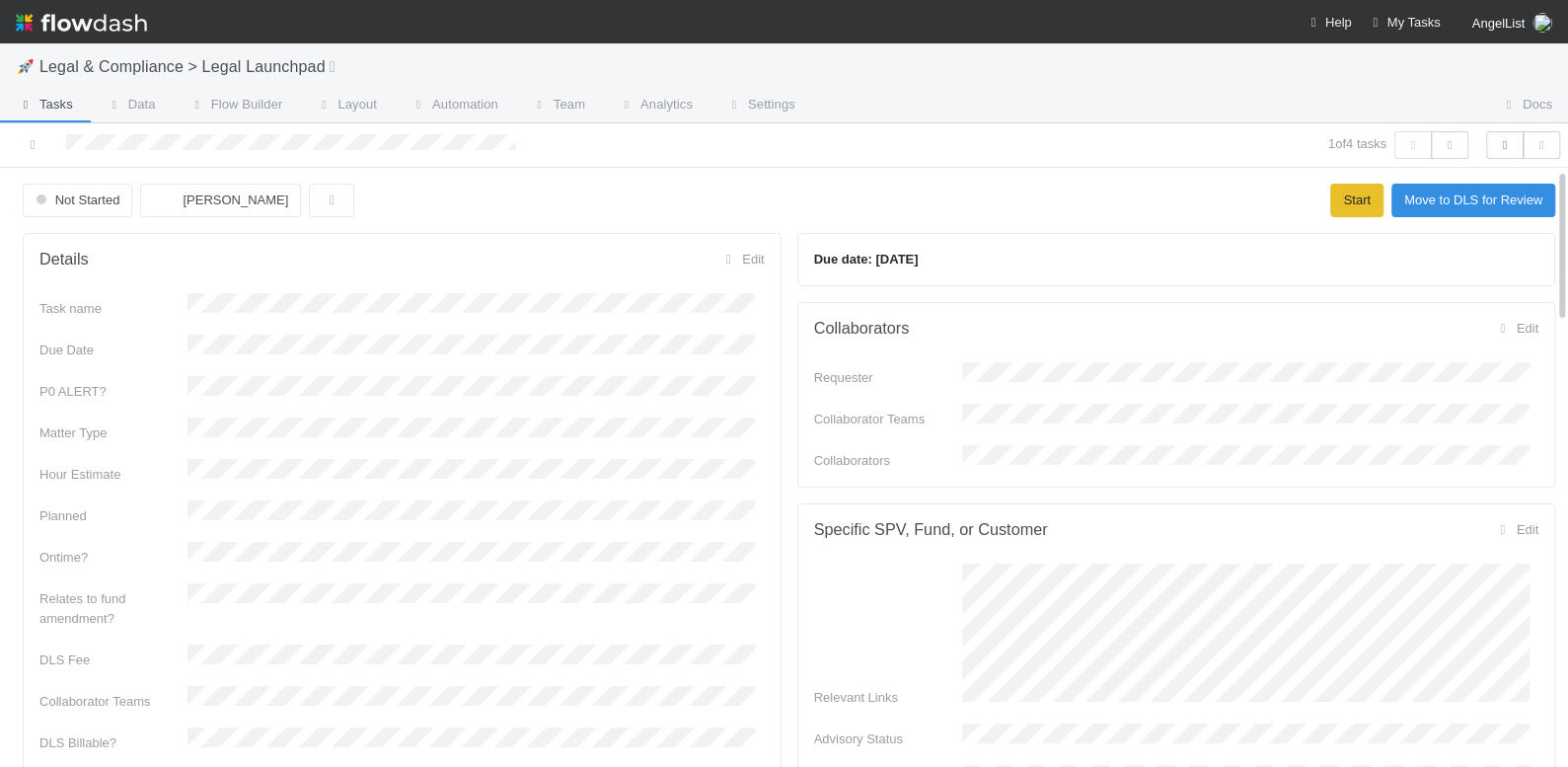click at bounding box center (377, 145) 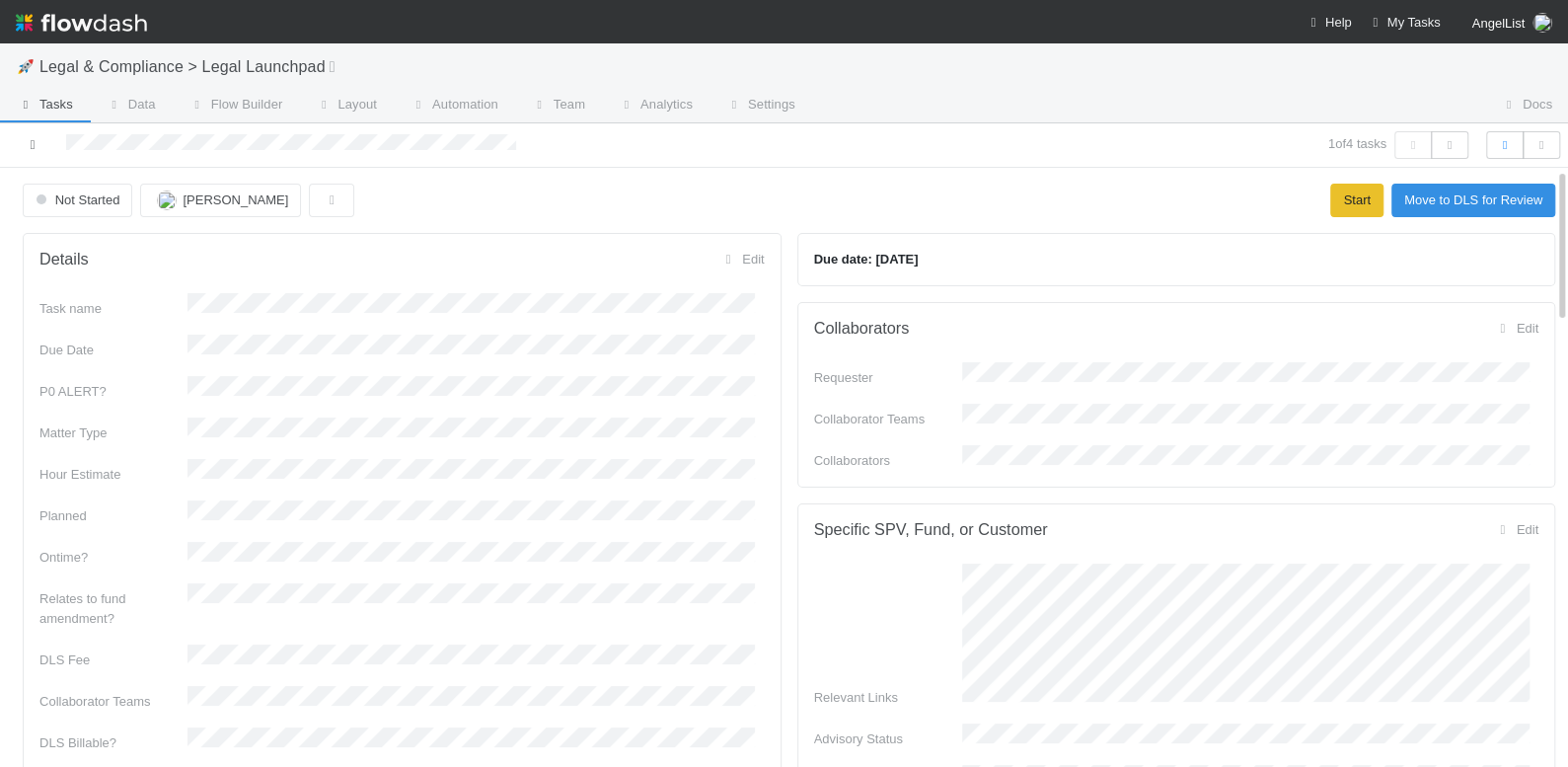 click at bounding box center [33, 144] 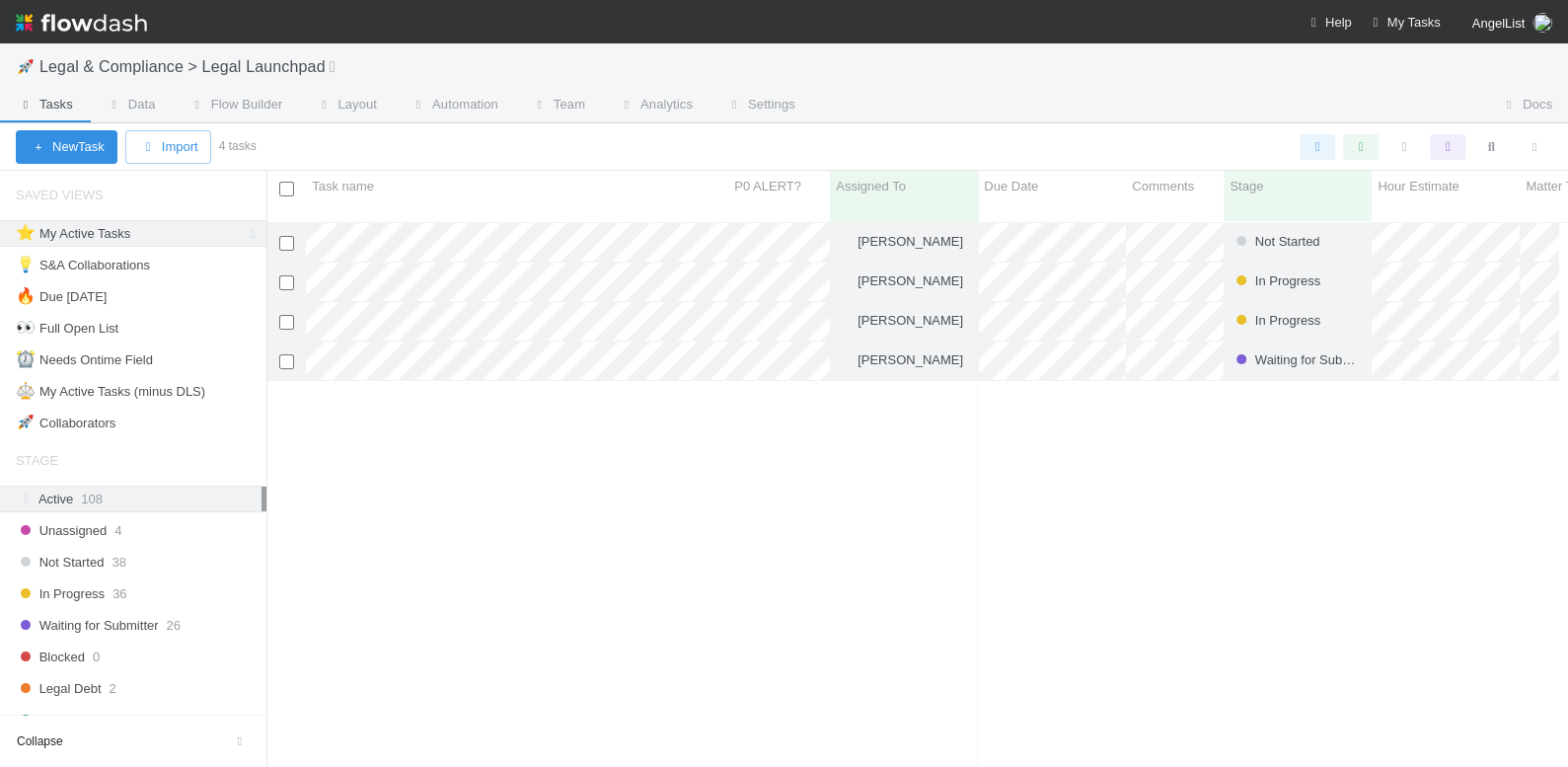 scroll, scrollTop: 10, scrollLeft: 11, axis: both 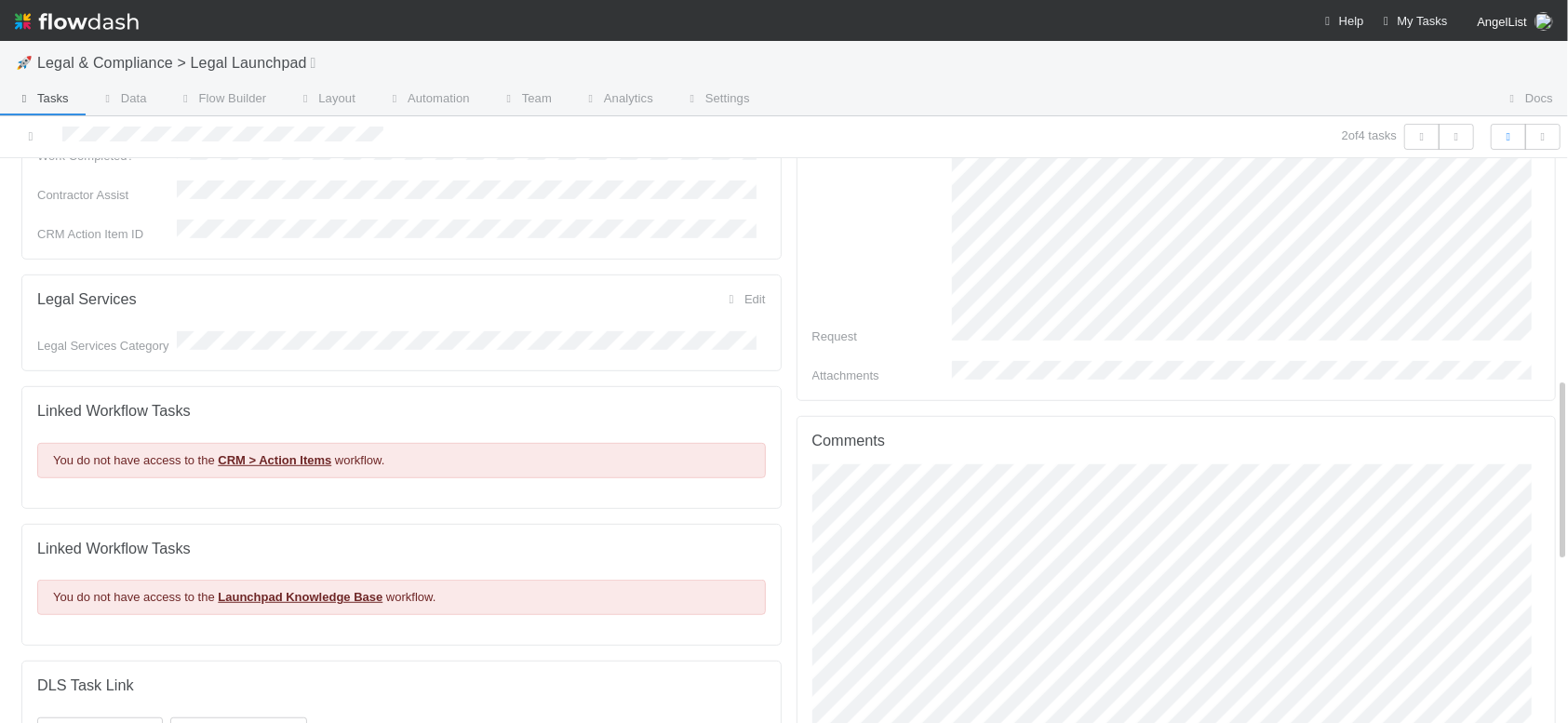 click on "Comments Attach files: Choose or drag and drop file(s) Add Comment Durga Arjun 11 hours ago   Robin Sosnow 23 hours ago   Edit Delete Durga Arjun 1 day ago   Robin Sosnow 1 day ago   Edit Delete" at bounding box center [1176, 838] 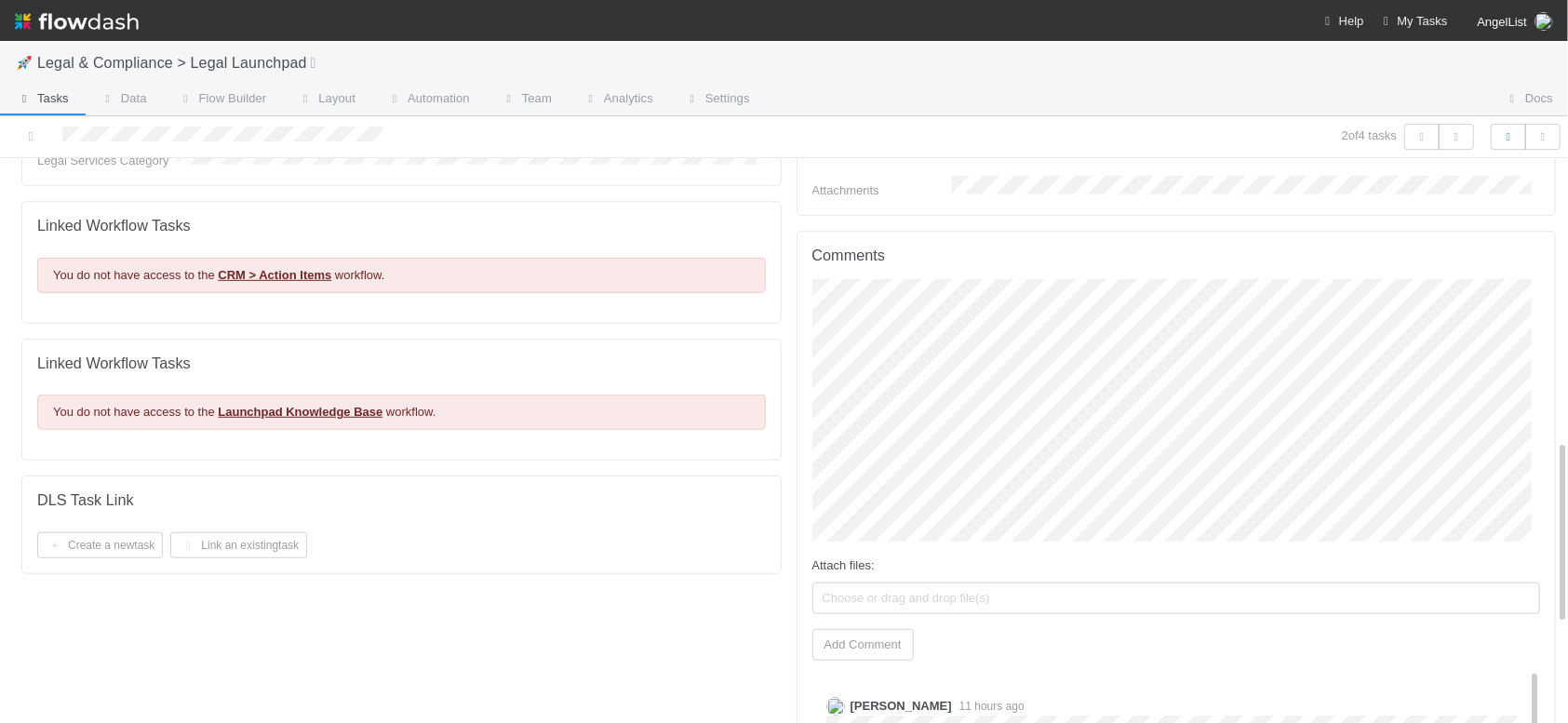 scroll, scrollTop: 846, scrollLeft: 0, axis: vertical 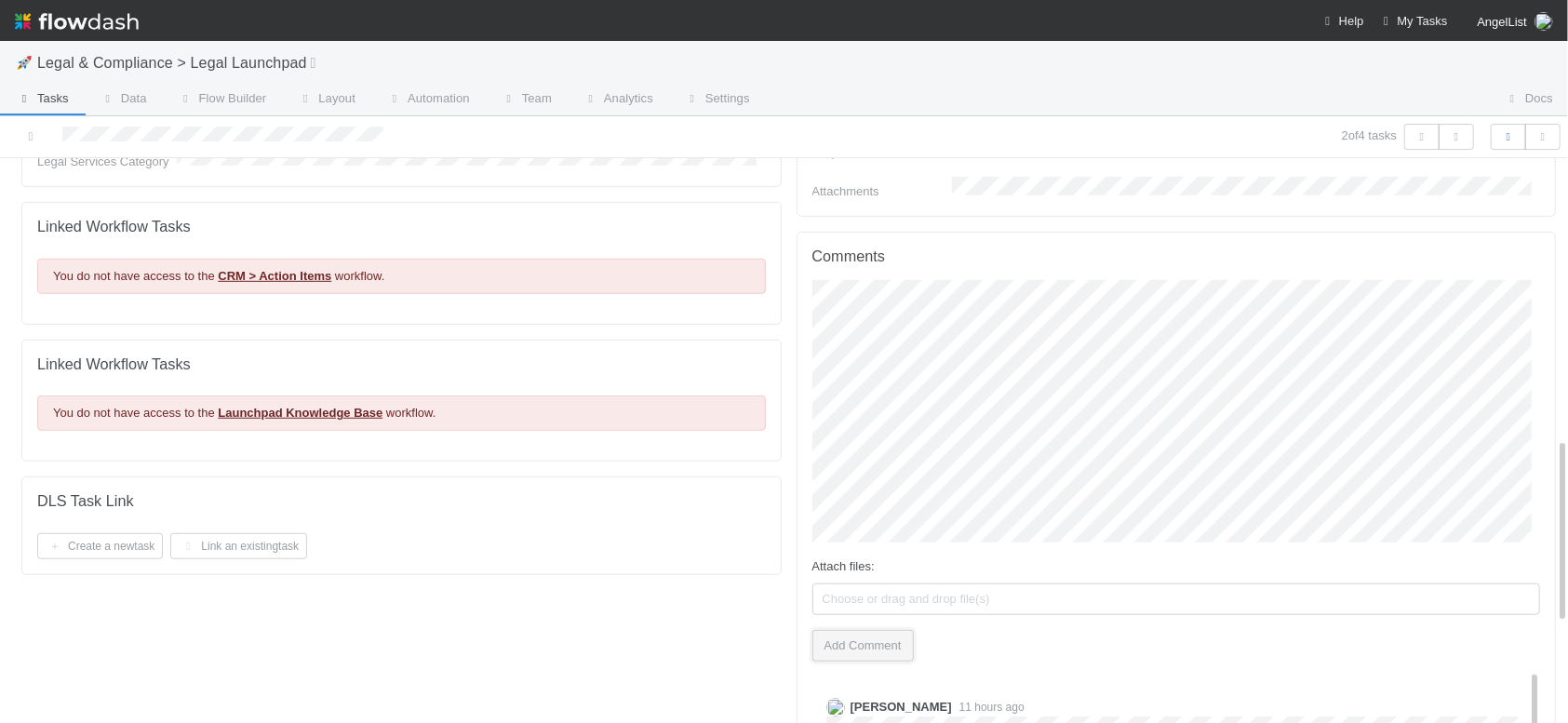 click on "Add Comment" at bounding box center (863, 646) 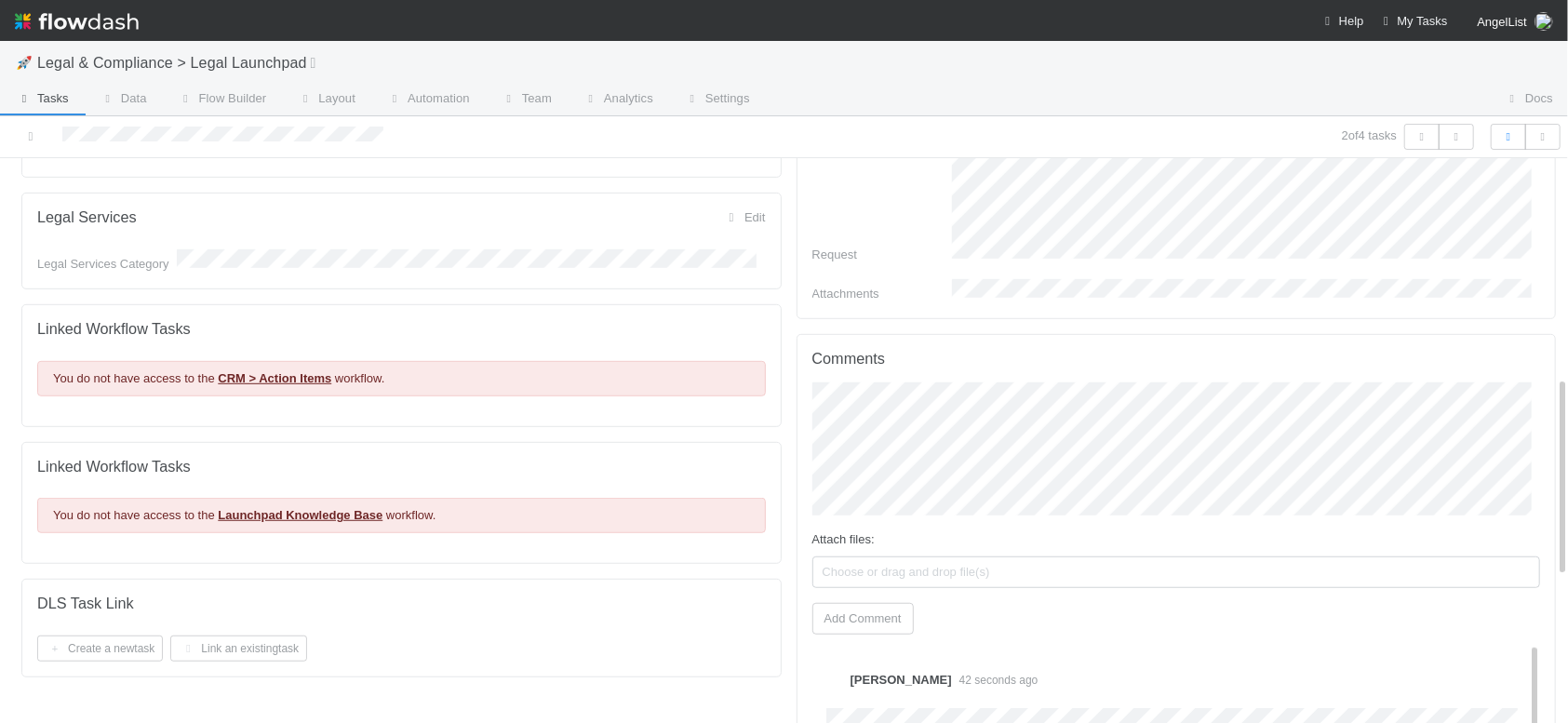 scroll, scrollTop: 605, scrollLeft: 0, axis: vertical 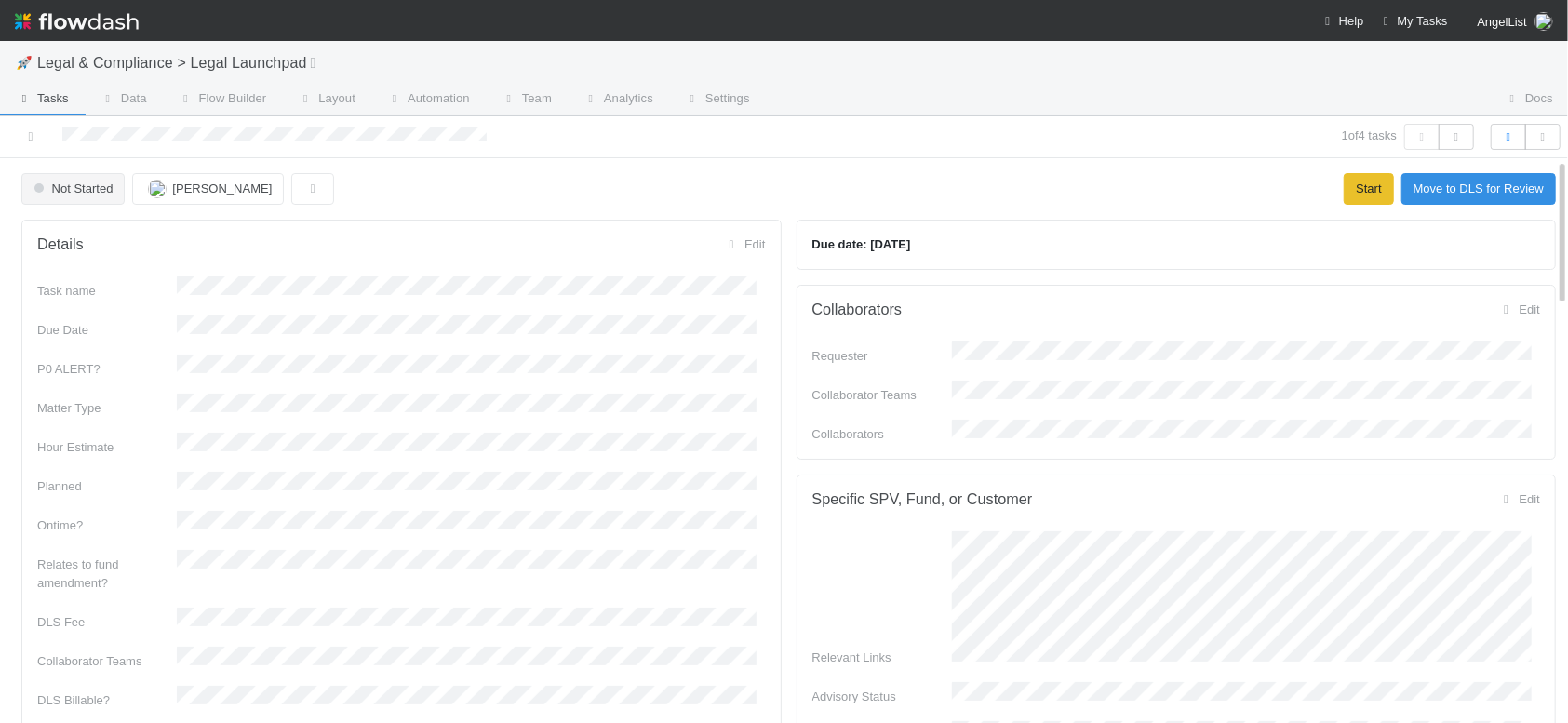 click on "Not Started Robin Sosnow Start Move to DLS for Review Details Edit Task name  Due Date  P0 ALERT?  Matter Type  Hour Estimate  Planned  Ontime?  Relates to fund amendment?  DLS Fee  Collaborator Teams  DLS Billable?  Reason for Non-Billable  Reason for AL Good Will  Work Completed?  Contractor Assist  CRM Action Item ID  Legal Services Edit Legal Services Category  Linked Workflow Tasks You do not have access to the   Launchpad Knowledge Base   workflow. DLS Task Link   Create a new  task Link an existing  task Due date: 7/22/2025 Collaborators Edit Requester  Collaborator Teams  Collaborators  Specific SPV, Fund, or Customer Edit Relevant Links  Advisory Status  Line of Credit?  Front Thread  Request Edit Request  Attachments  Comments Attach files: Choose or drag and drop file(s) Add Comment Kate Bridge 15 hours ago   Kennedy Wall 1 day ago" at bounding box center (788, 1266) 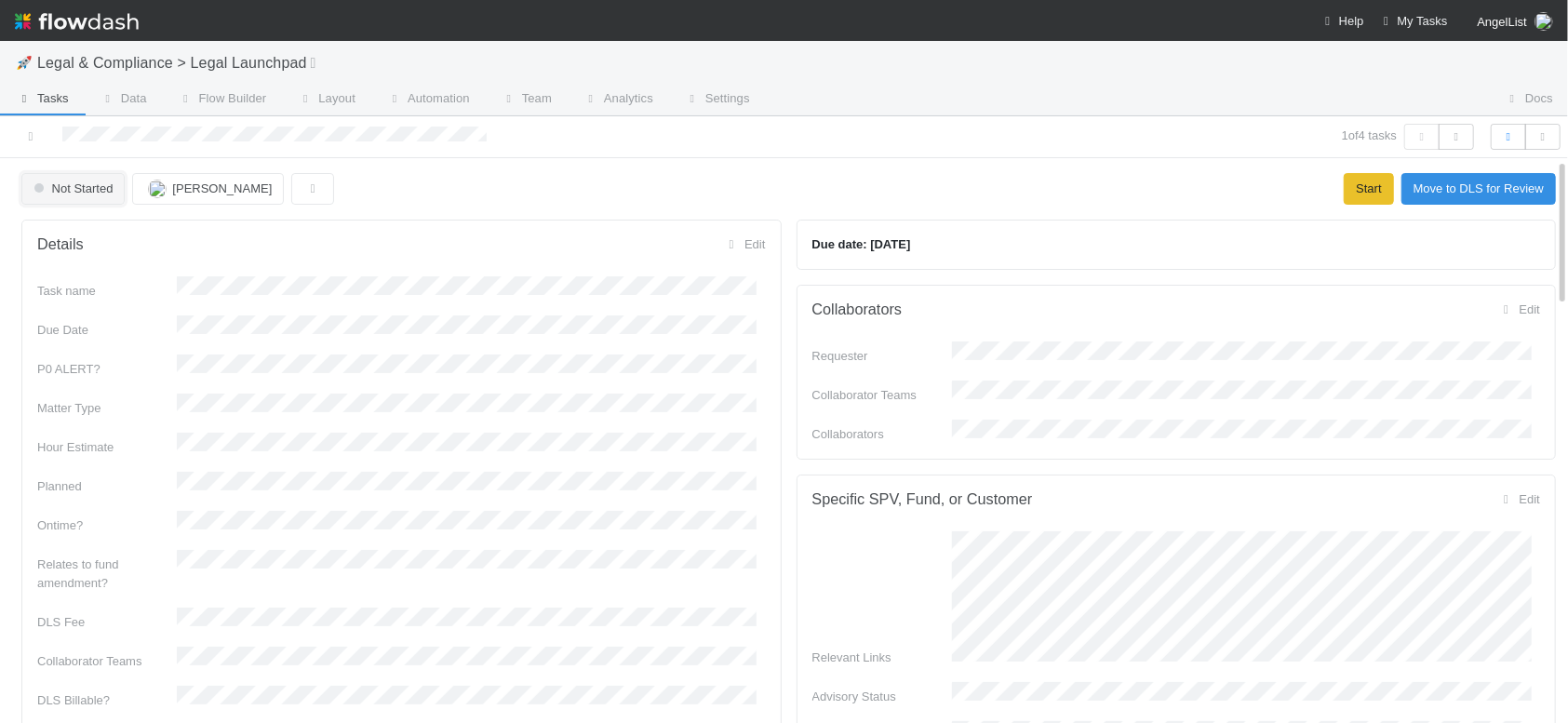 click on "Not Started" at bounding box center [71, 188] 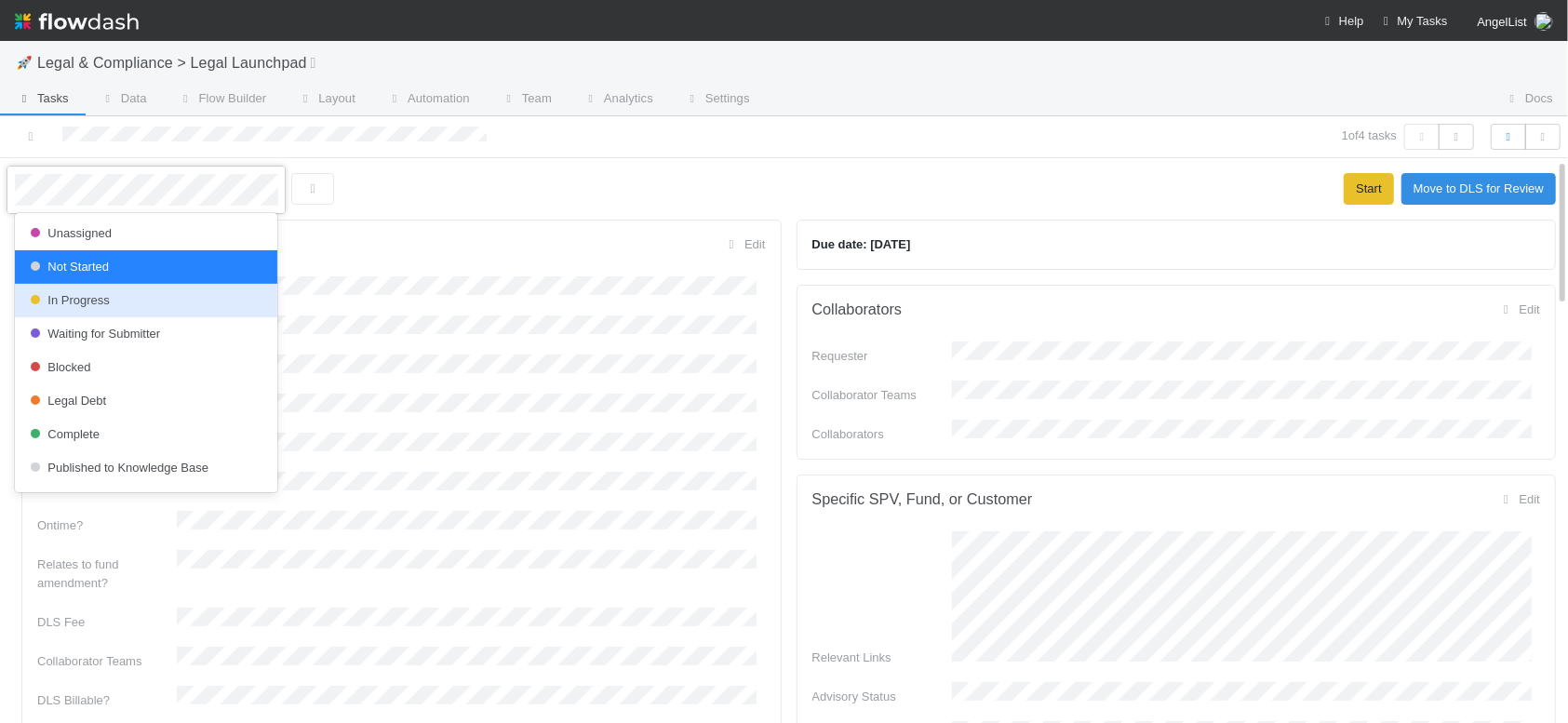 click on "In Progress" at bounding box center (146, 301) 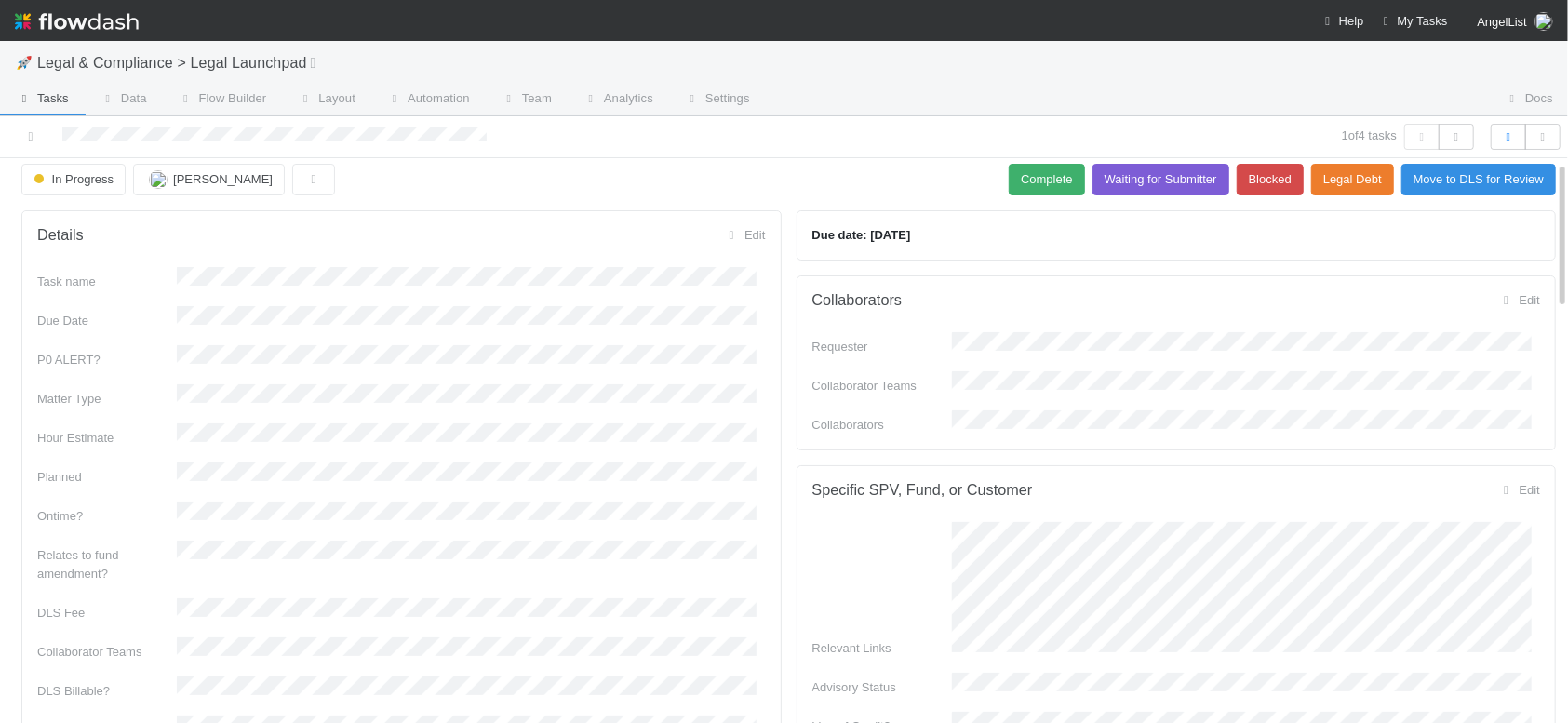 scroll, scrollTop: 0, scrollLeft: 0, axis: both 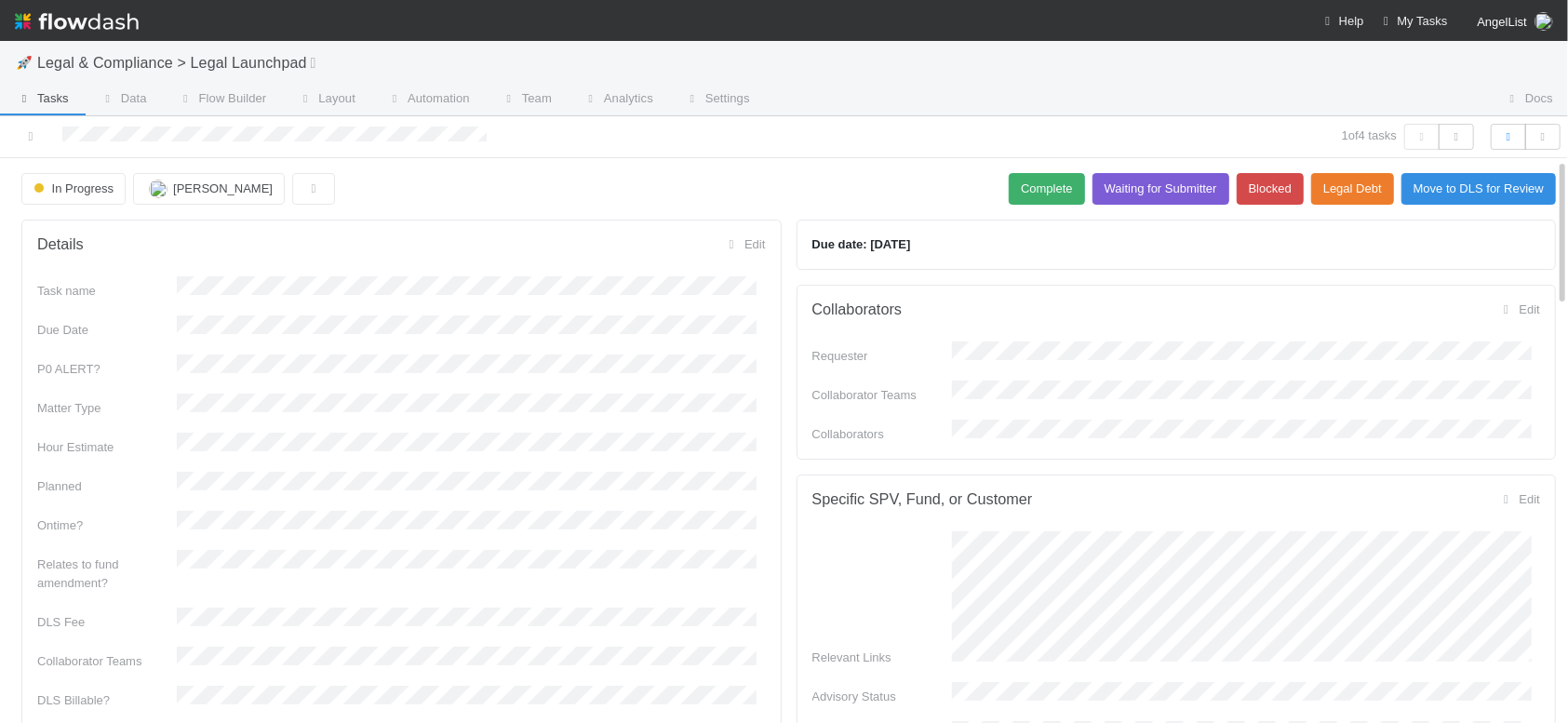 click on "Collaborators Edit" at bounding box center [1176, 310] 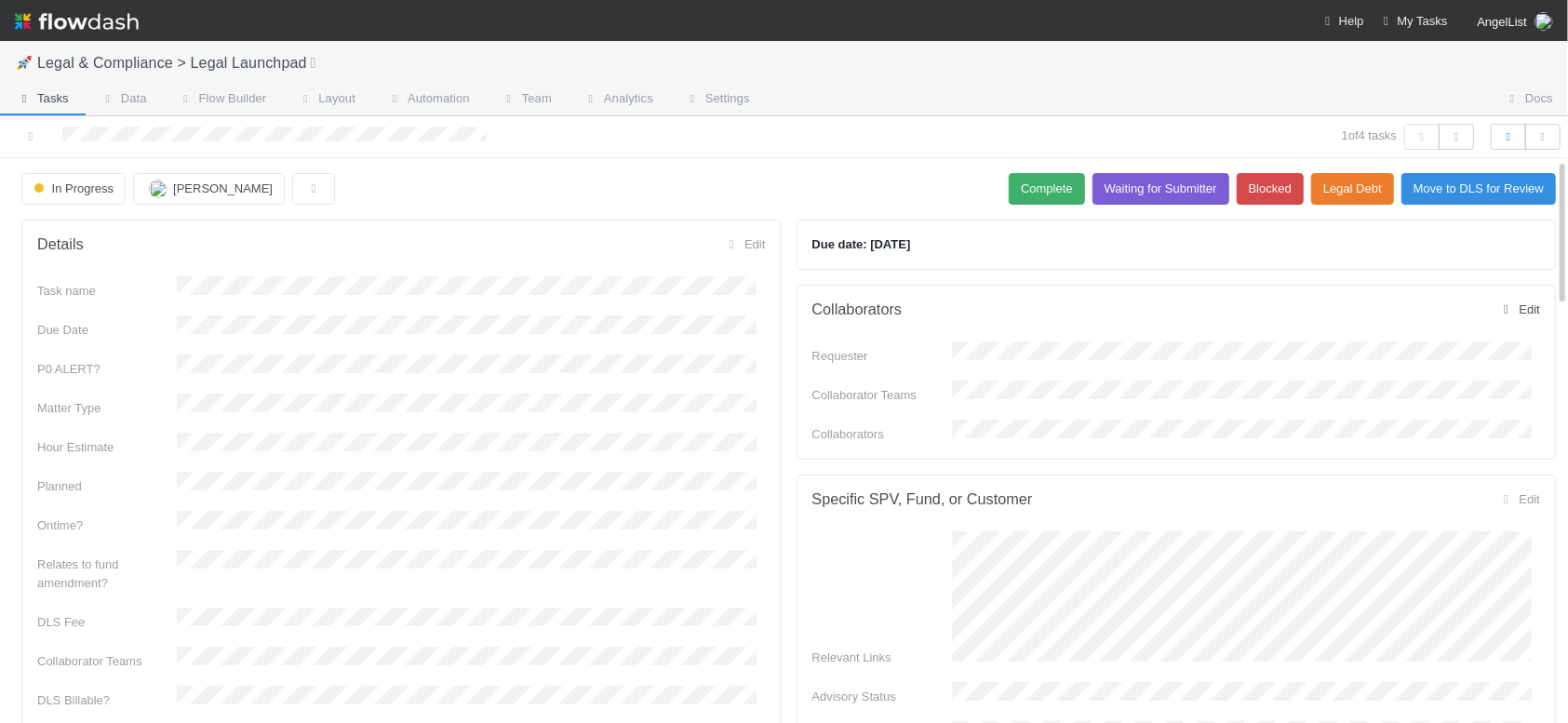 click on "Edit" at bounding box center (1519, 309) 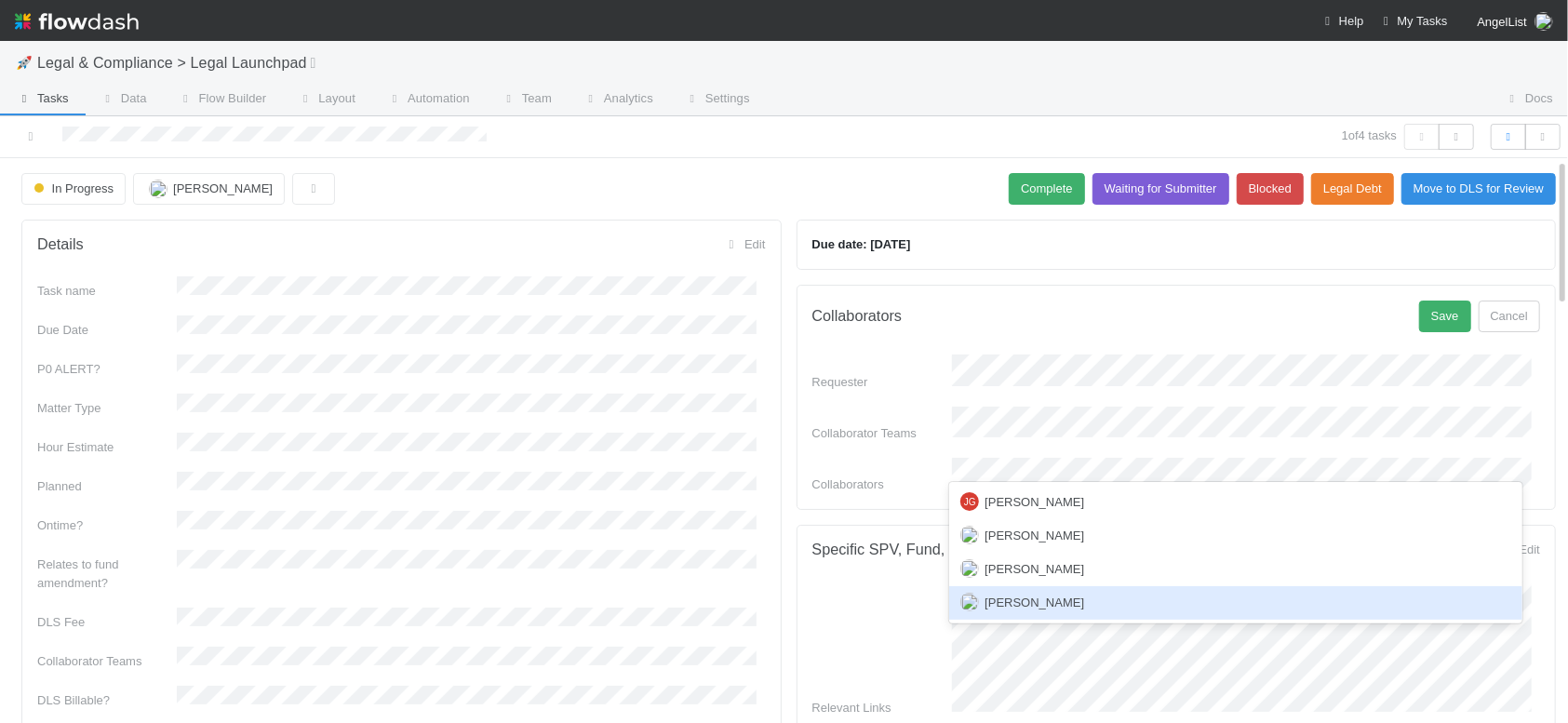 click on "Jason Siev" at bounding box center [1235, 603] 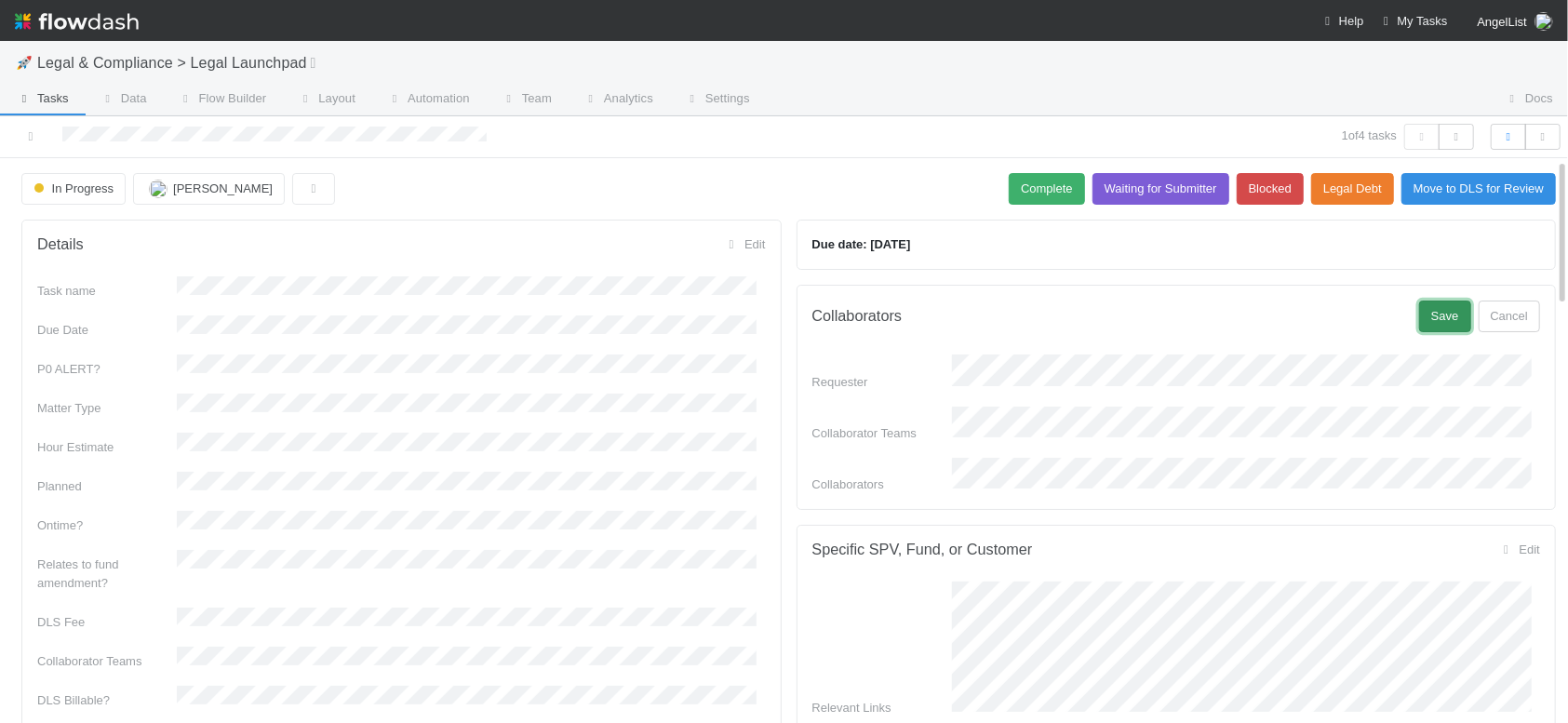 click on "Save" at bounding box center (1445, 316) 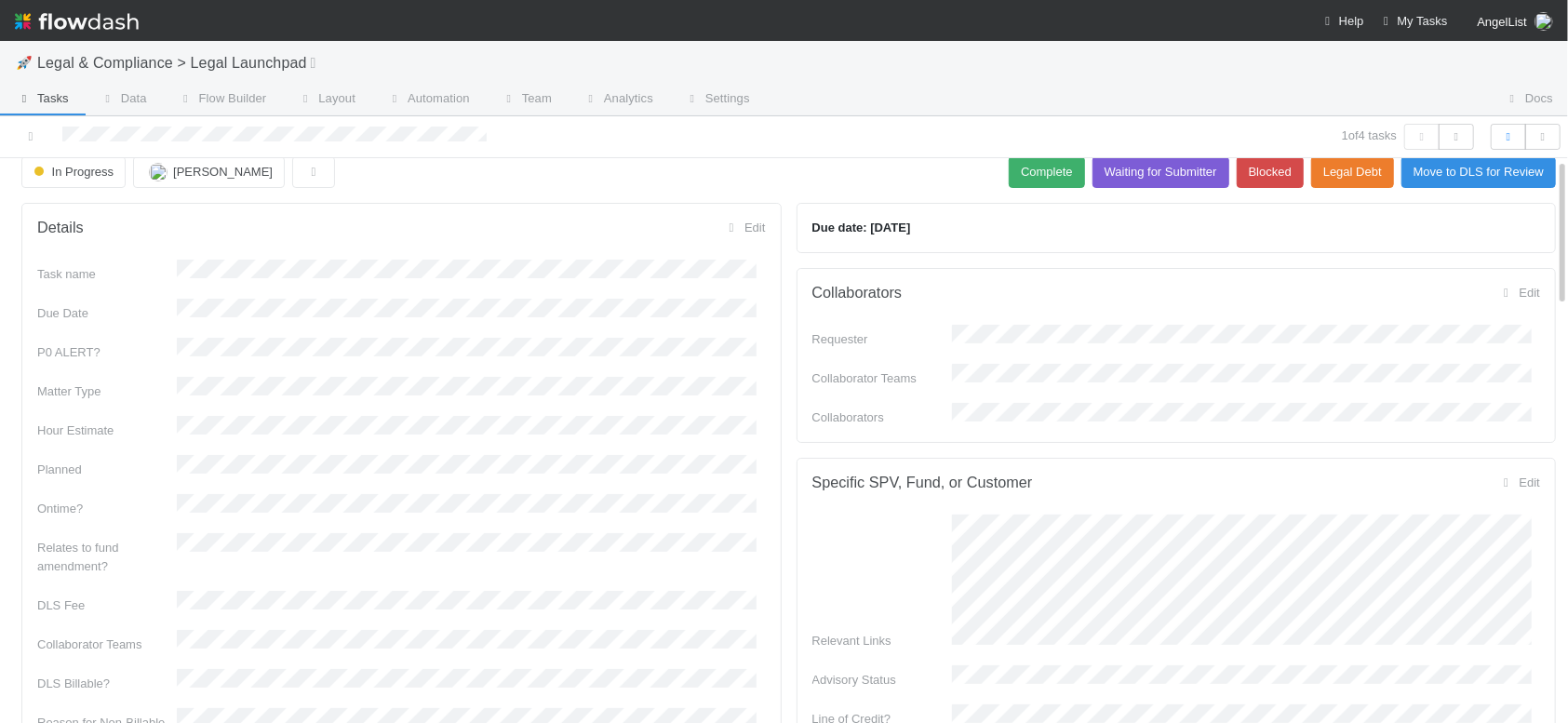 scroll, scrollTop: 0, scrollLeft: 0, axis: both 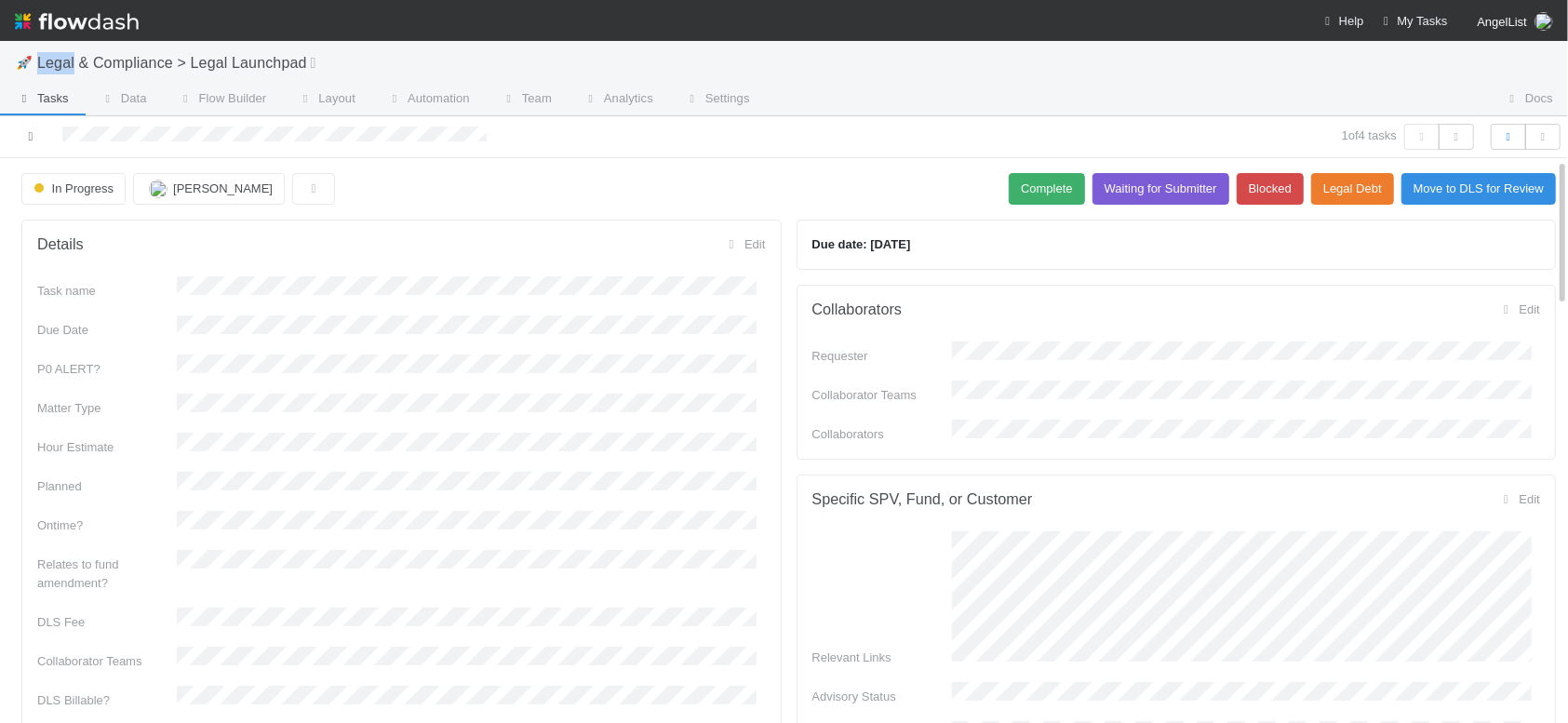 click at bounding box center (31, 136) 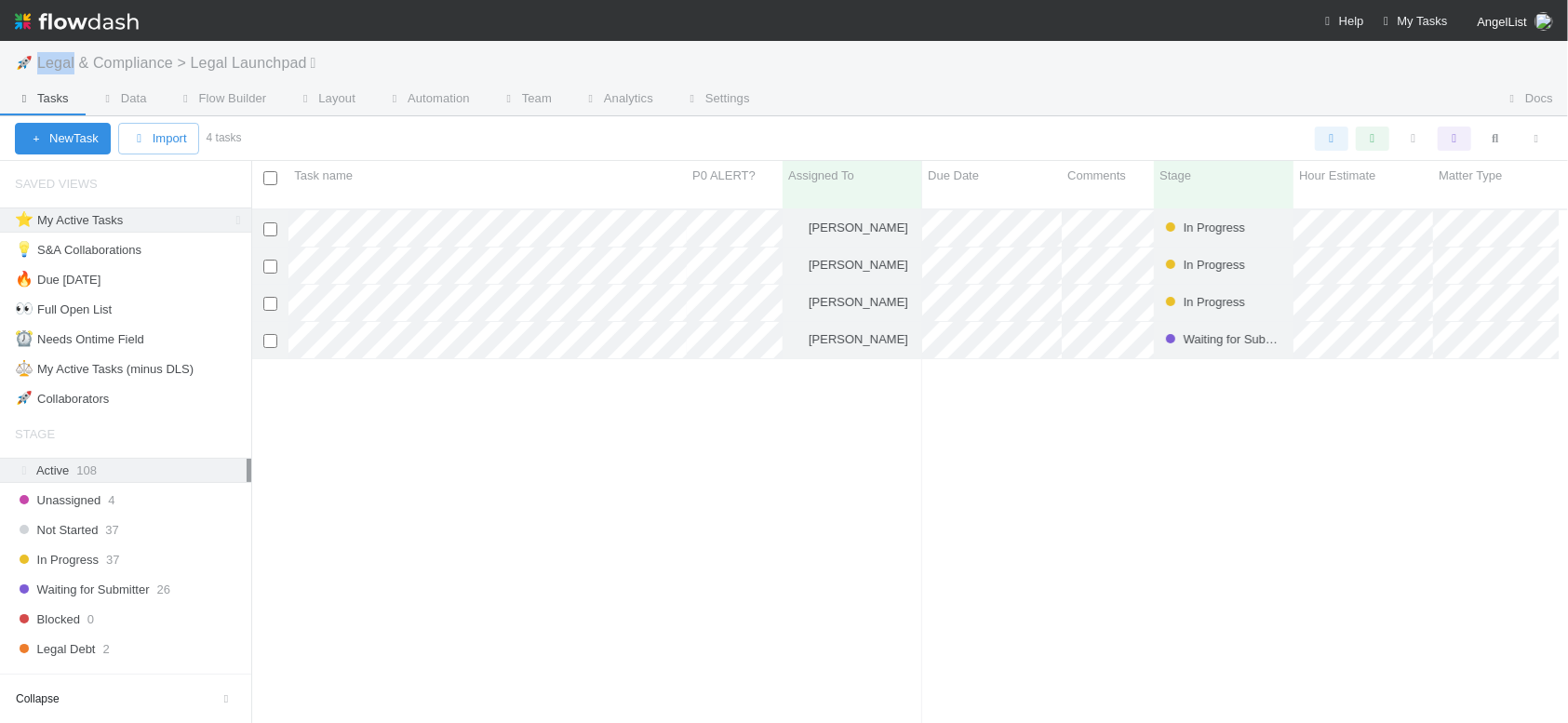 scroll, scrollTop: 9, scrollLeft: 9, axis: both 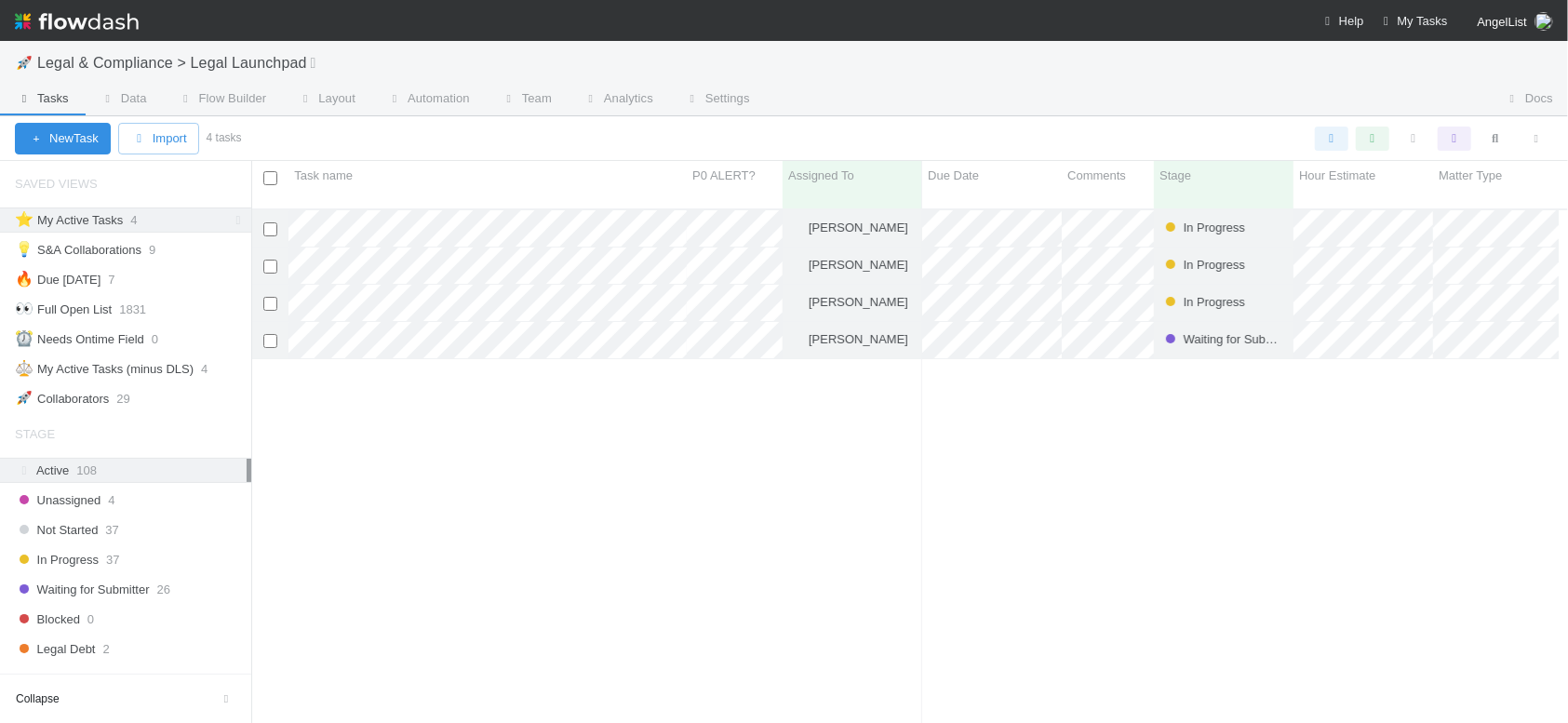 click on "Collapse" at bounding box center [126, 698] 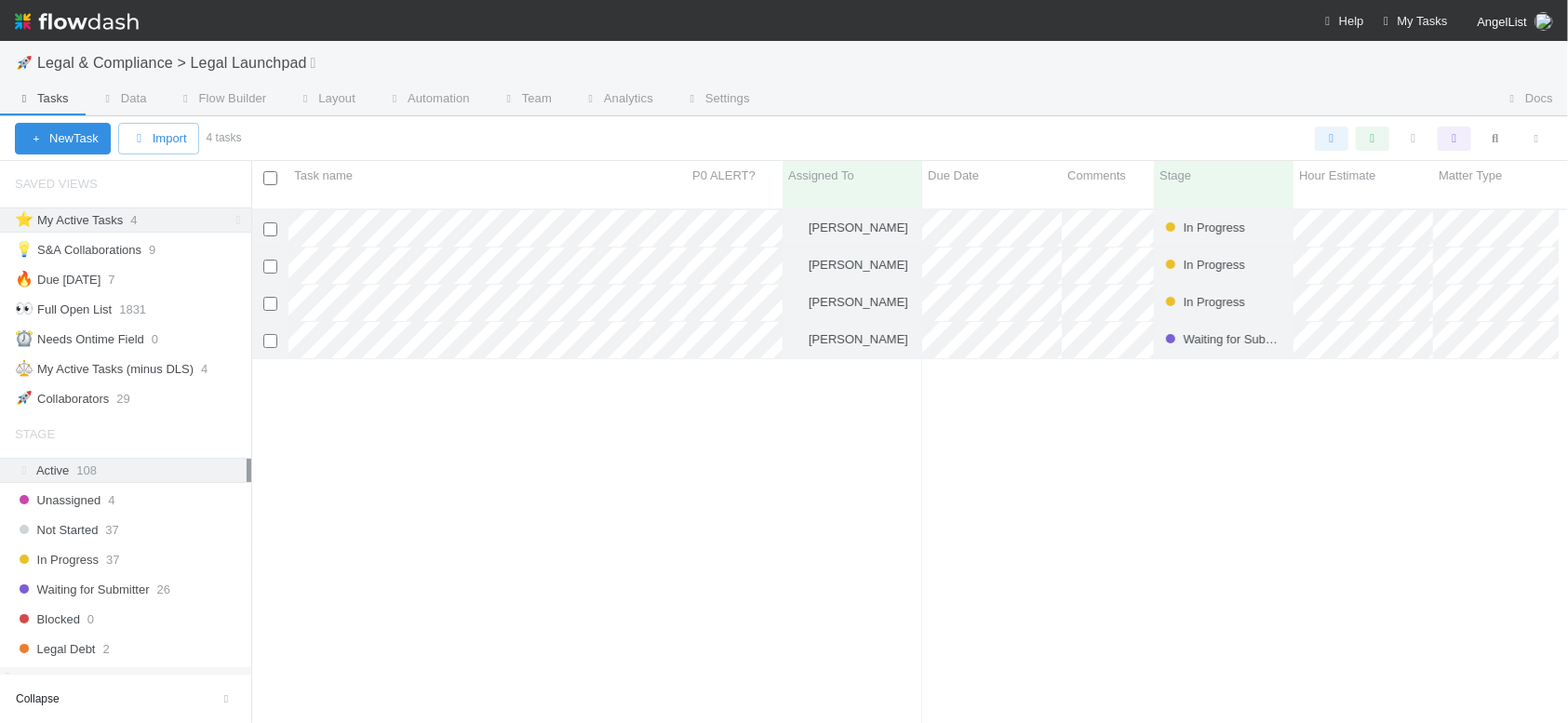 click on "Complete" at bounding box center (51, 678) 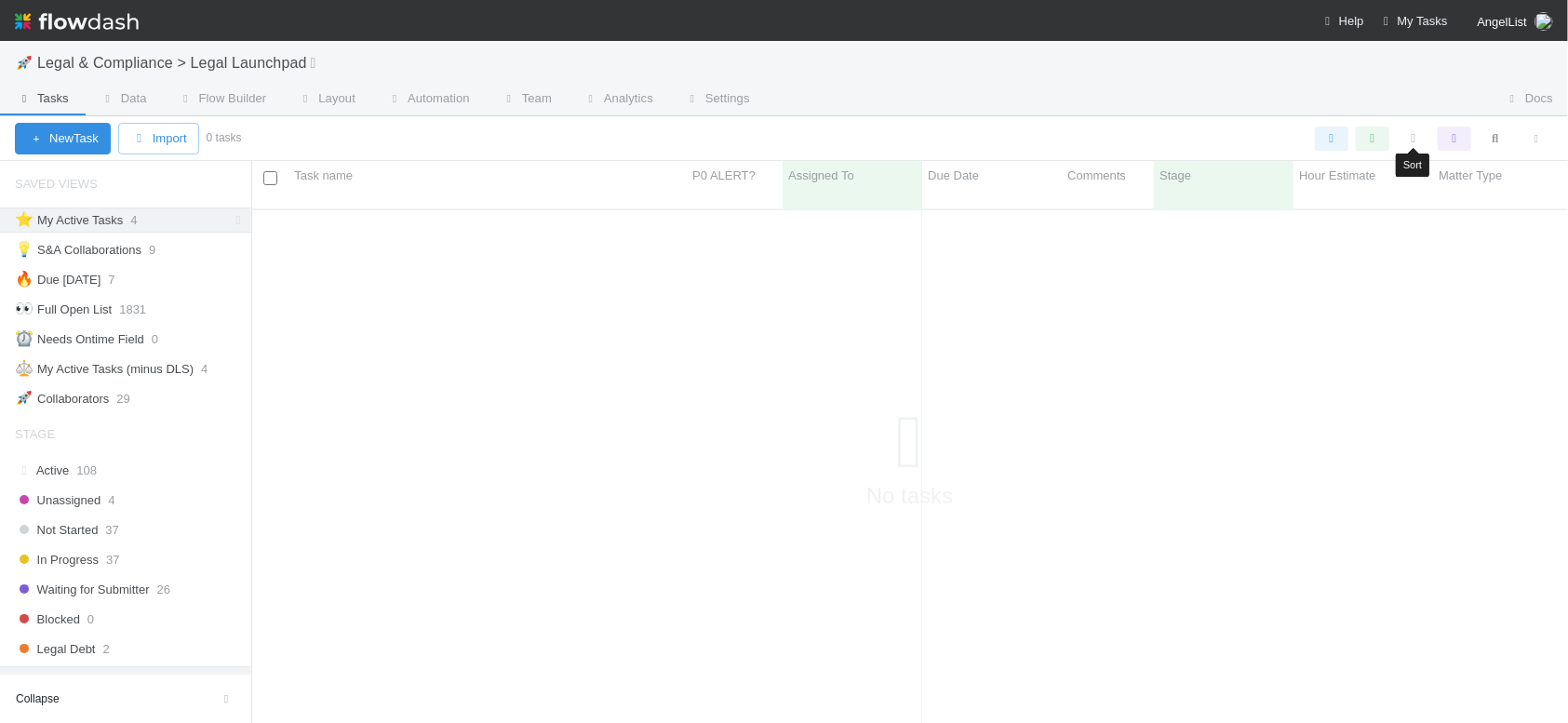 scroll, scrollTop: 9, scrollLeft: 9, axis: both 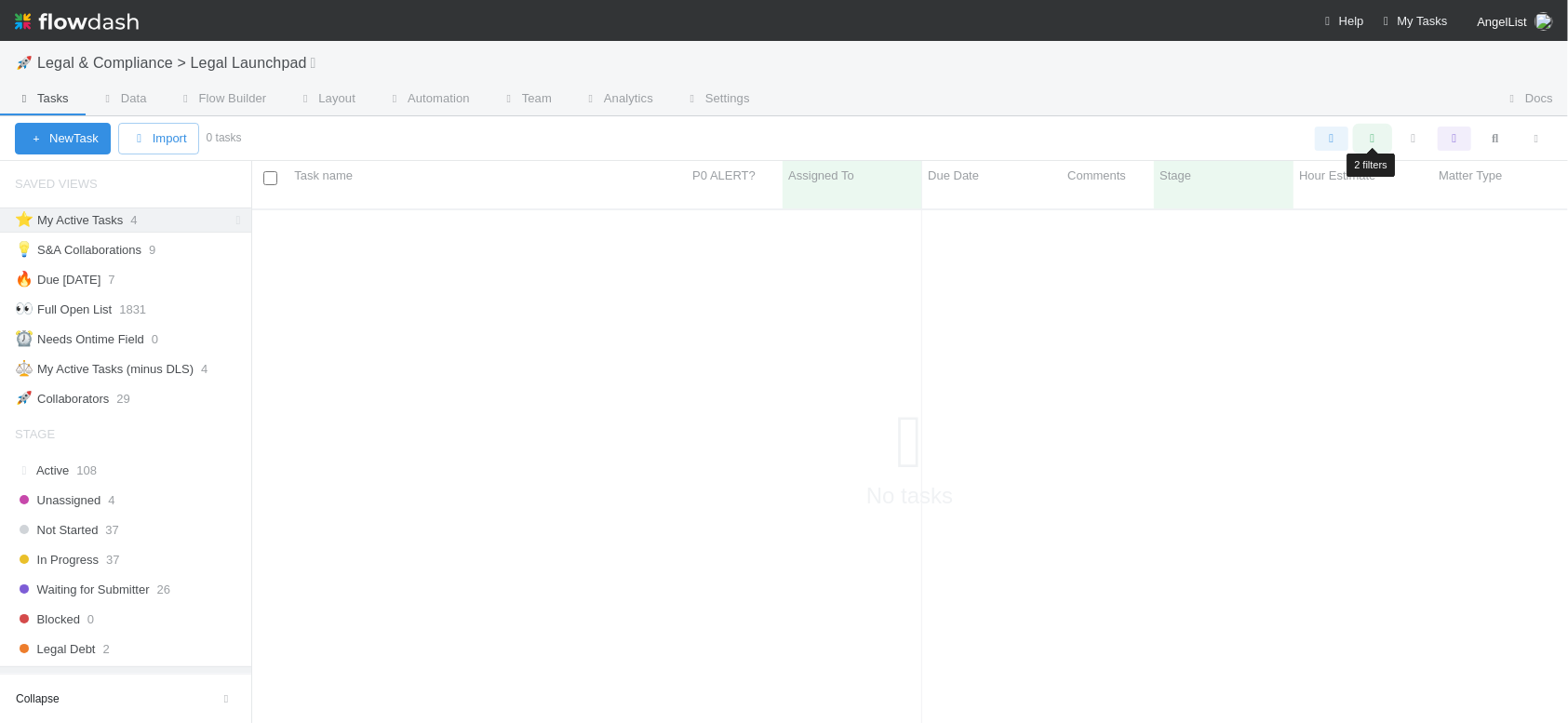 click at bounding box center [1373, 139] 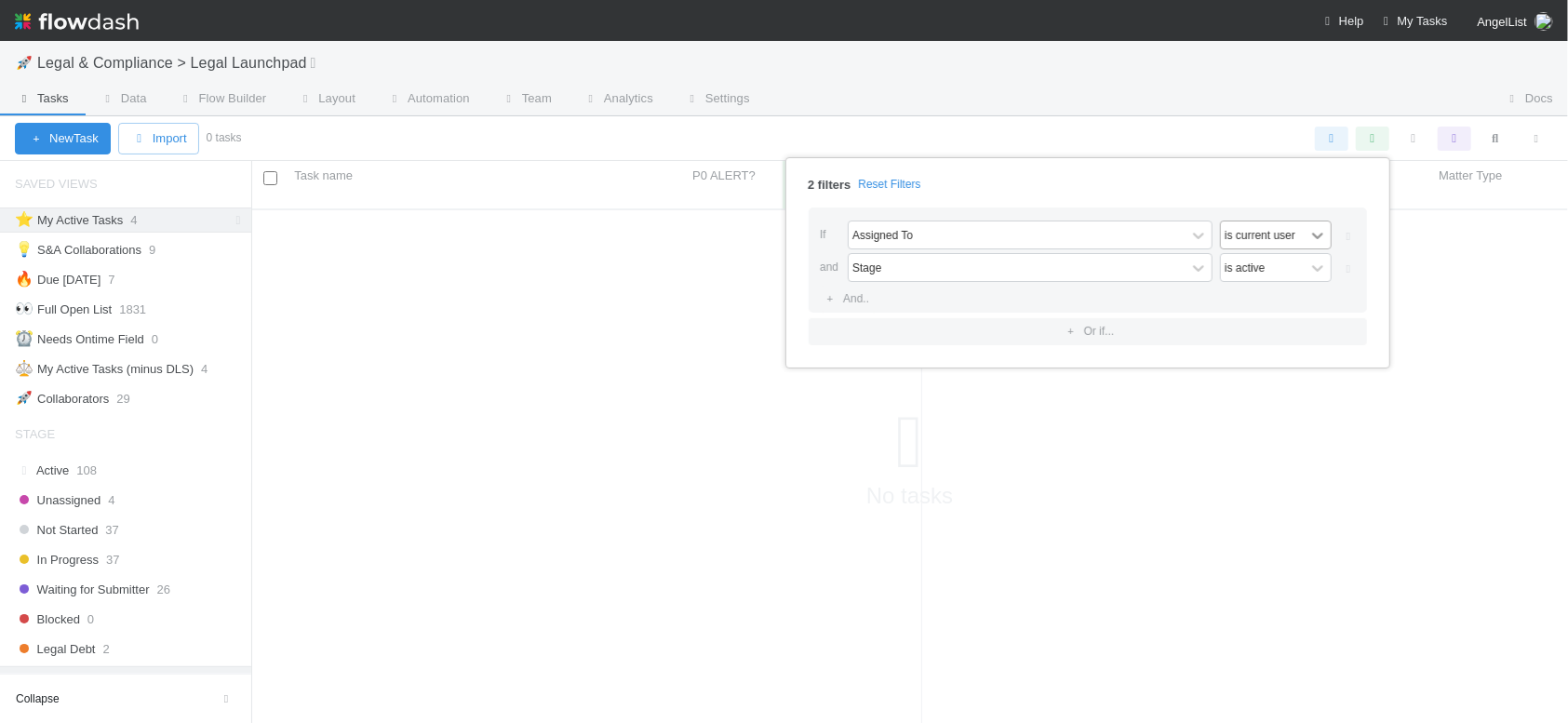 click at bounding box center (1318, 235) 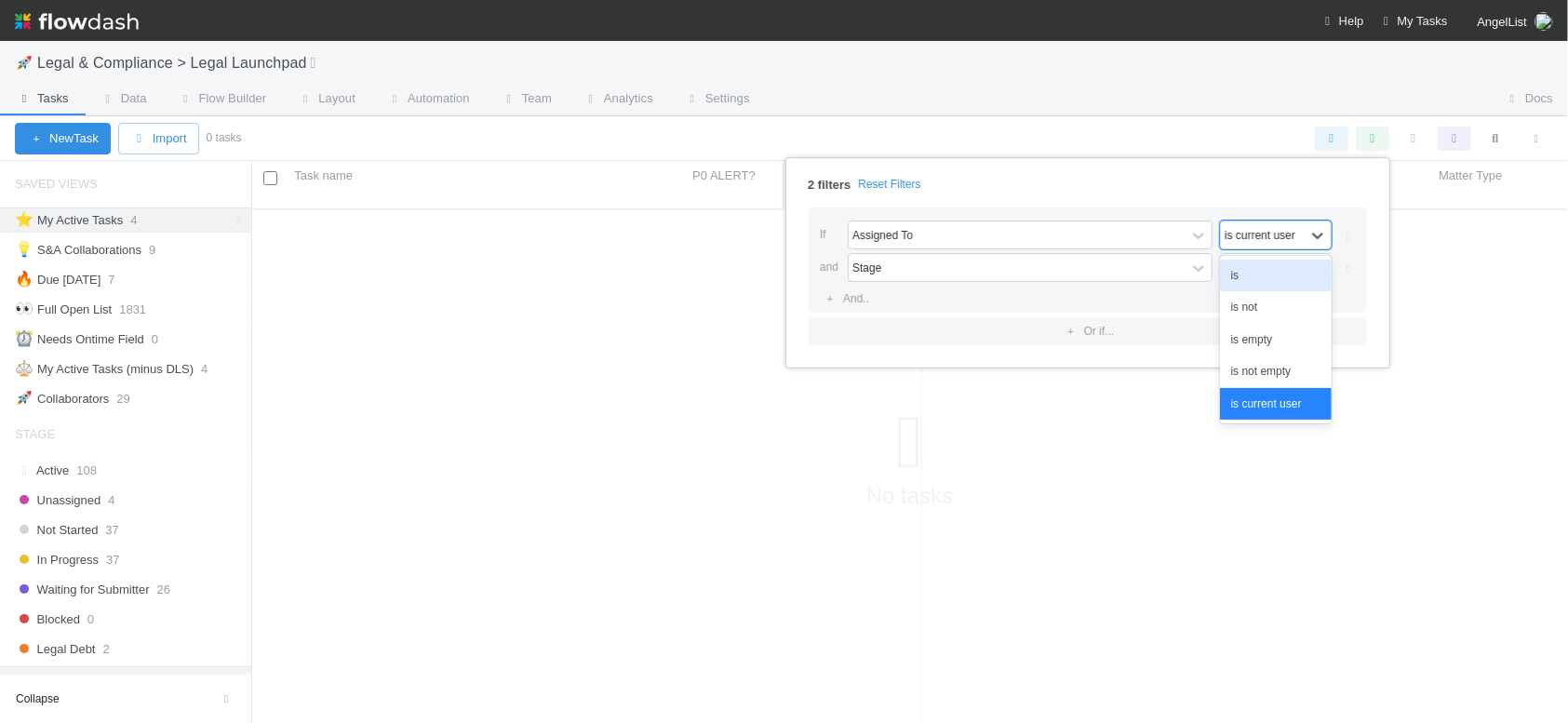 click on "is" at bounding box center [1276, 275] 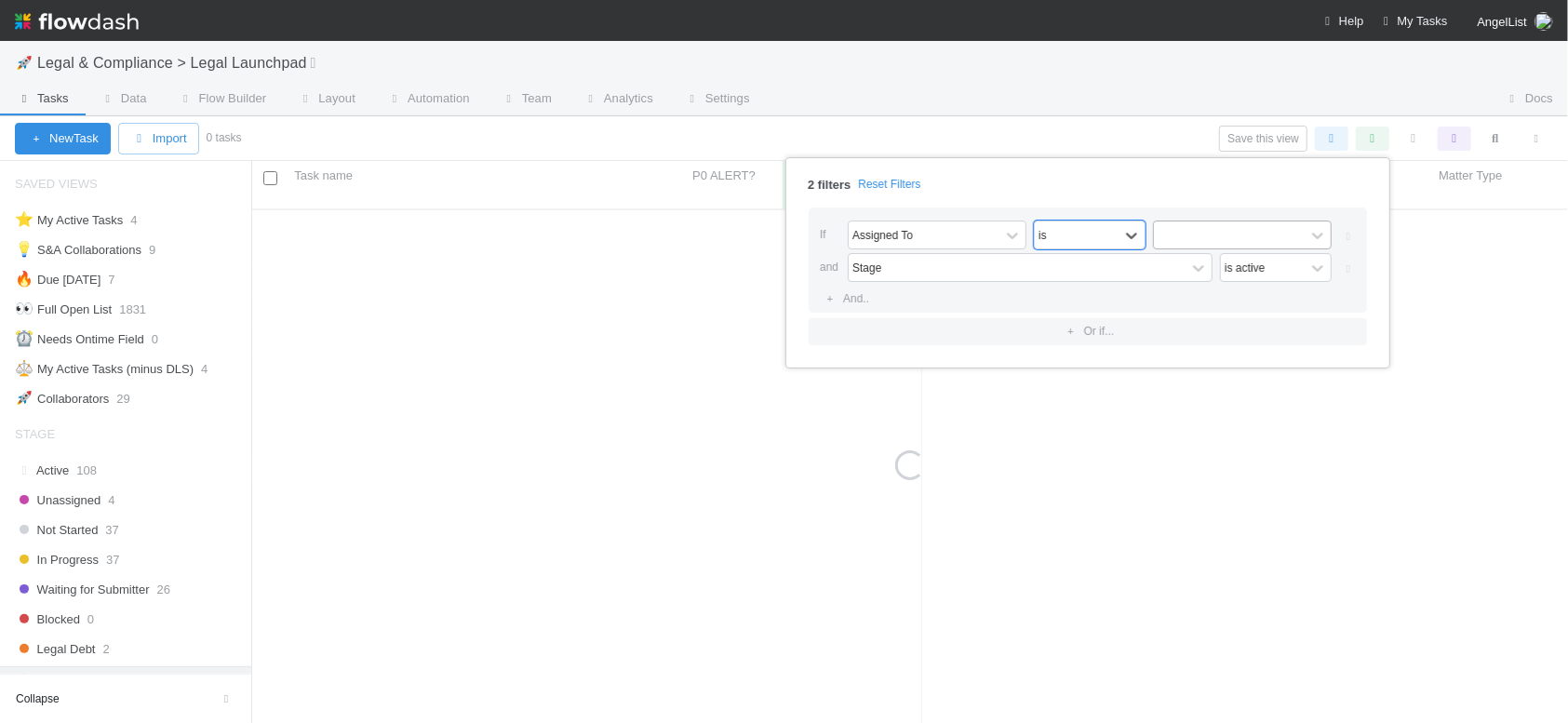 click at bounding box center (1229, 234) 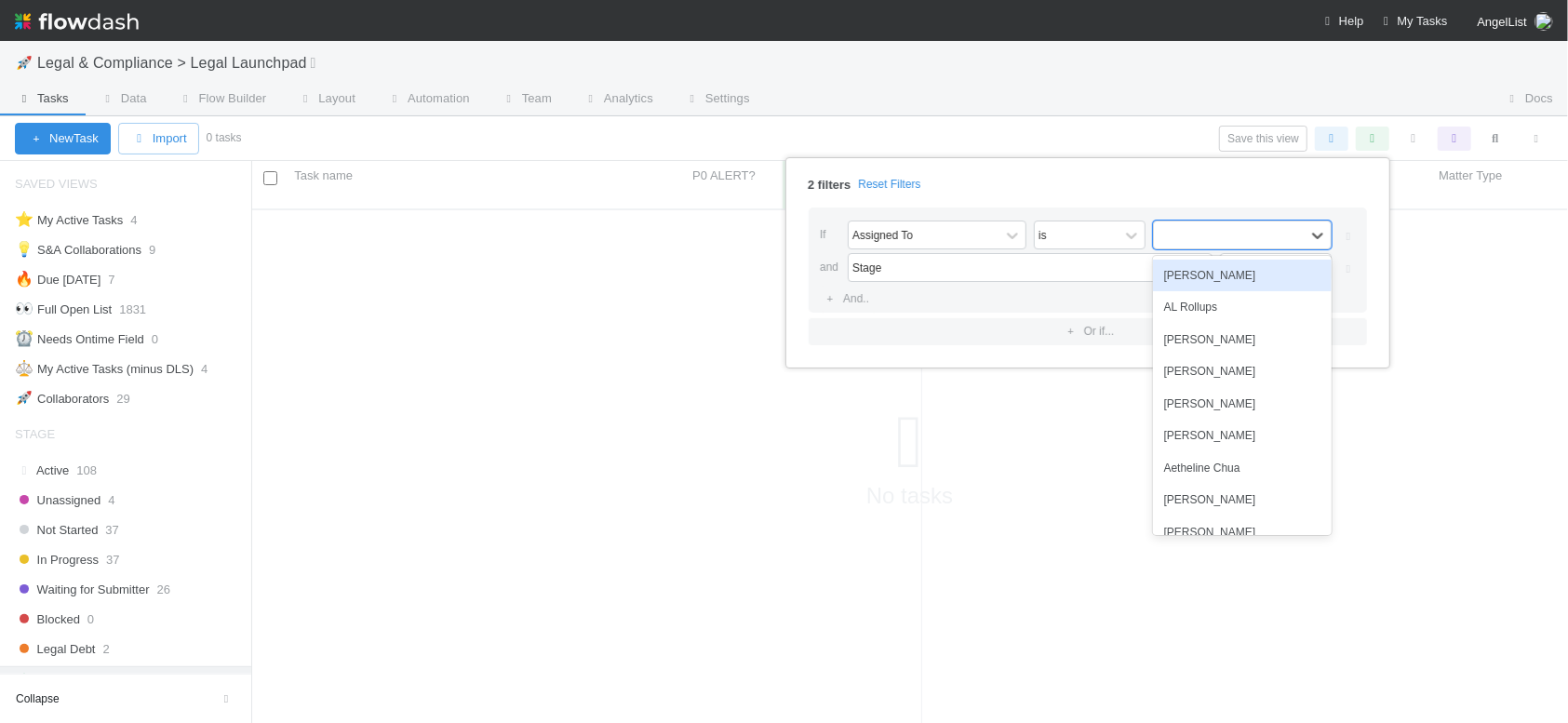 scroll, scrollTop: 9, scrollLeft: 9, axis: both 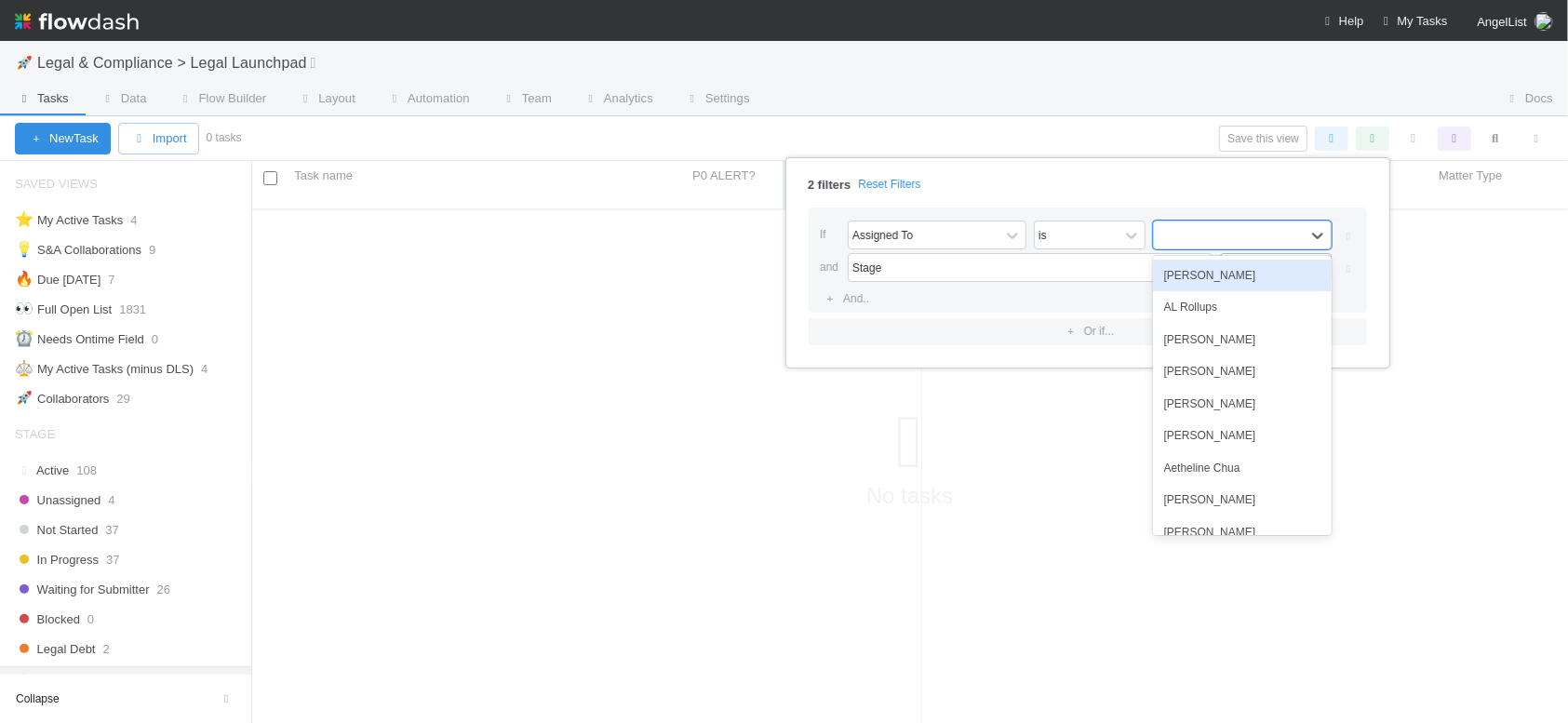 click on "[PERSON_NAME]" at bounding box center [1242, 275] 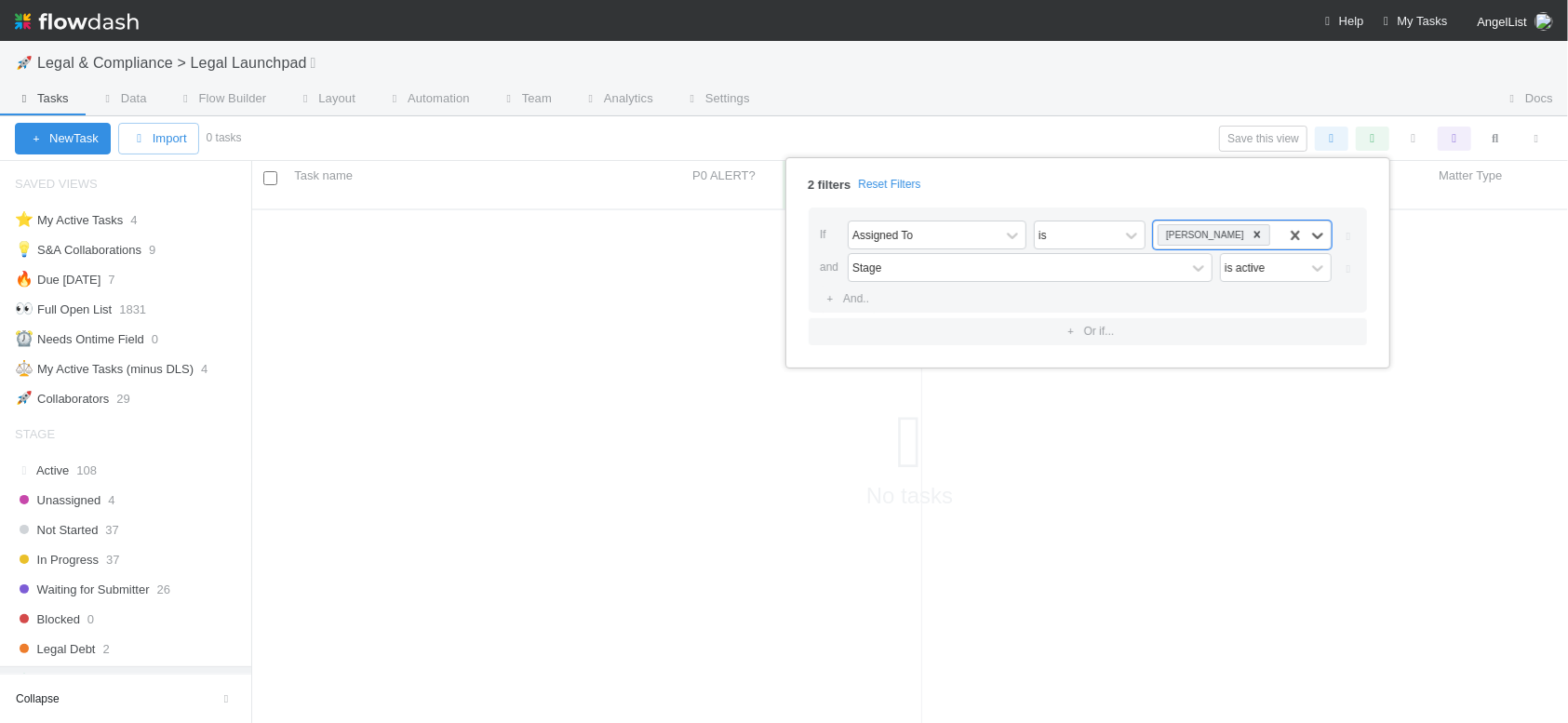 scroll, scrollTop: 9, scrollLeft: 9, axis: both 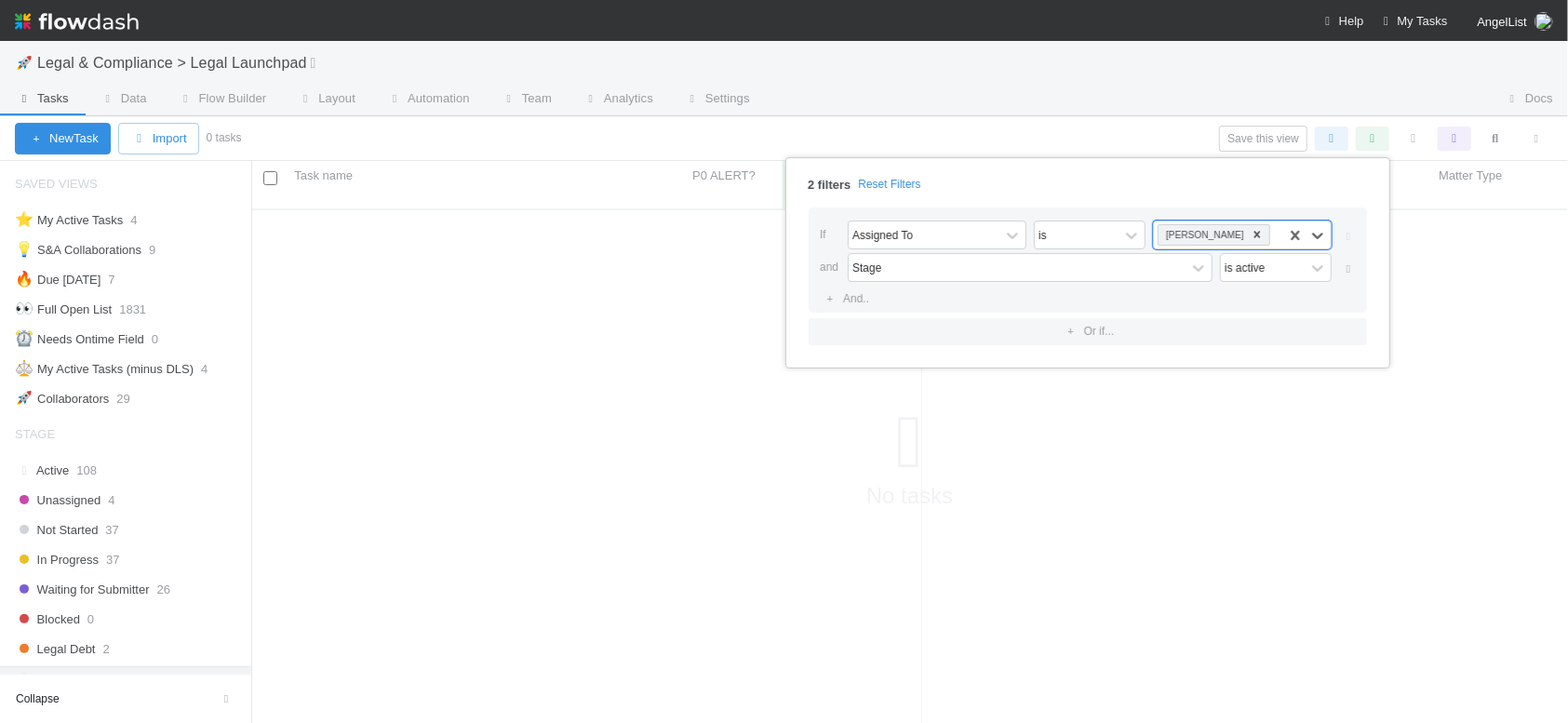 click at bounding box center (1348, 269) 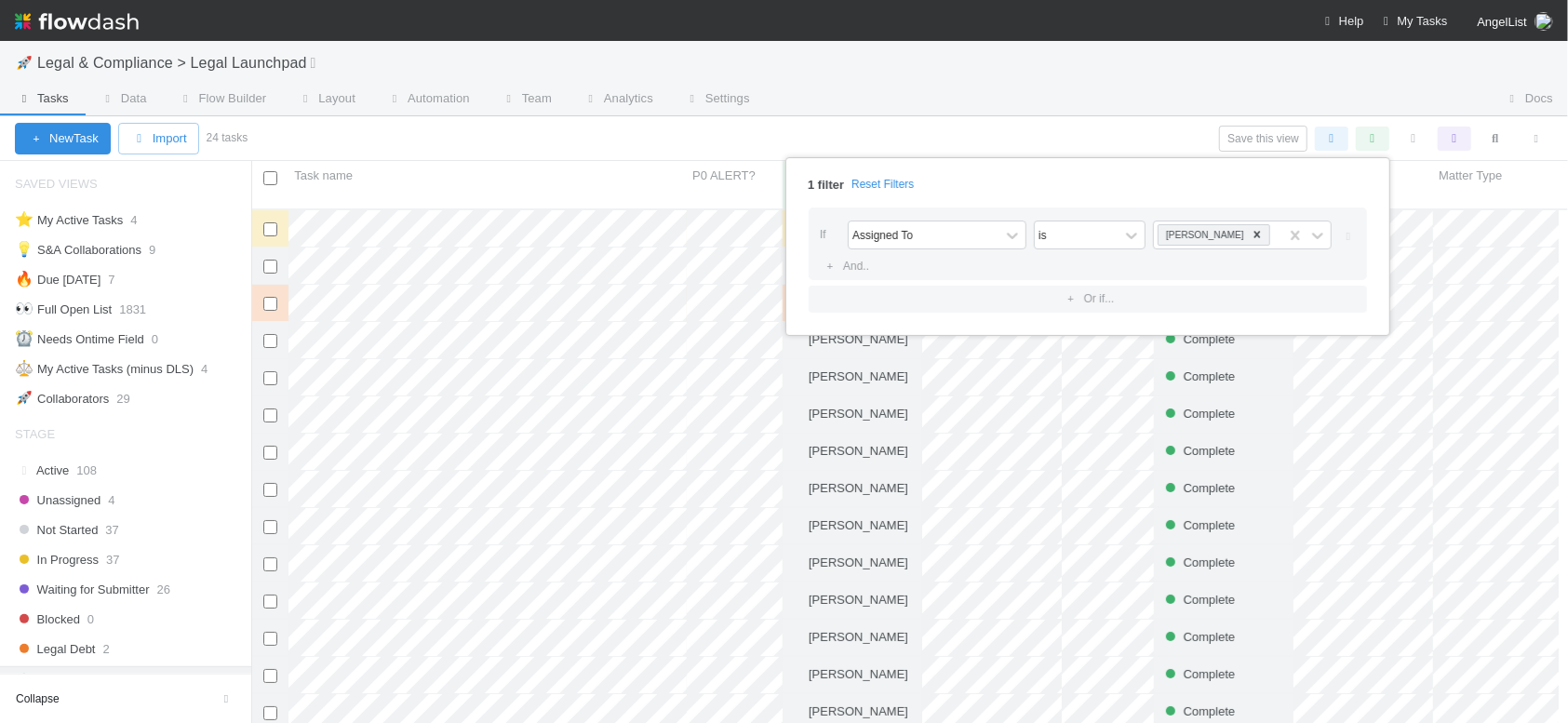 scroll, scrollTop: 9, scrollLeft: 9, axis: both 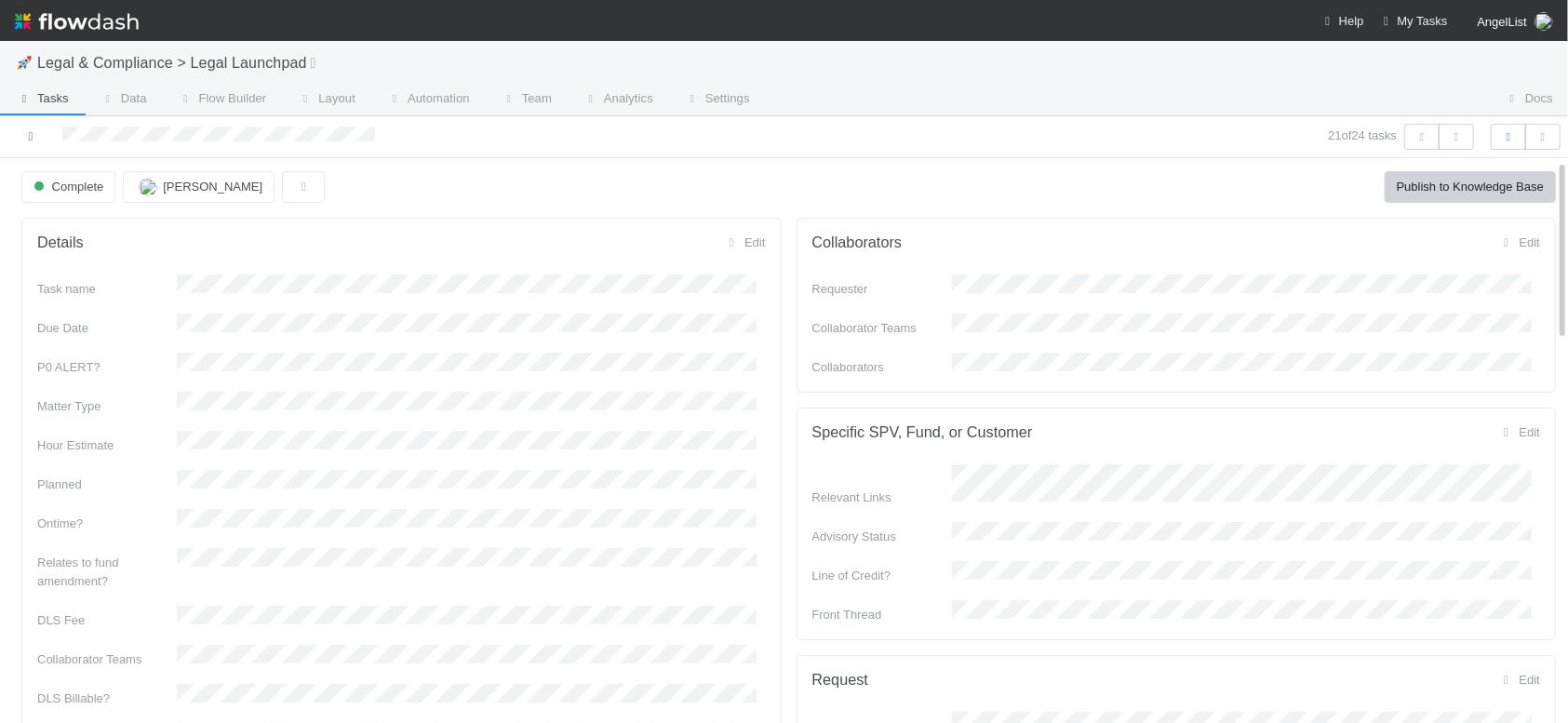 click at bounding box center (31, 136) 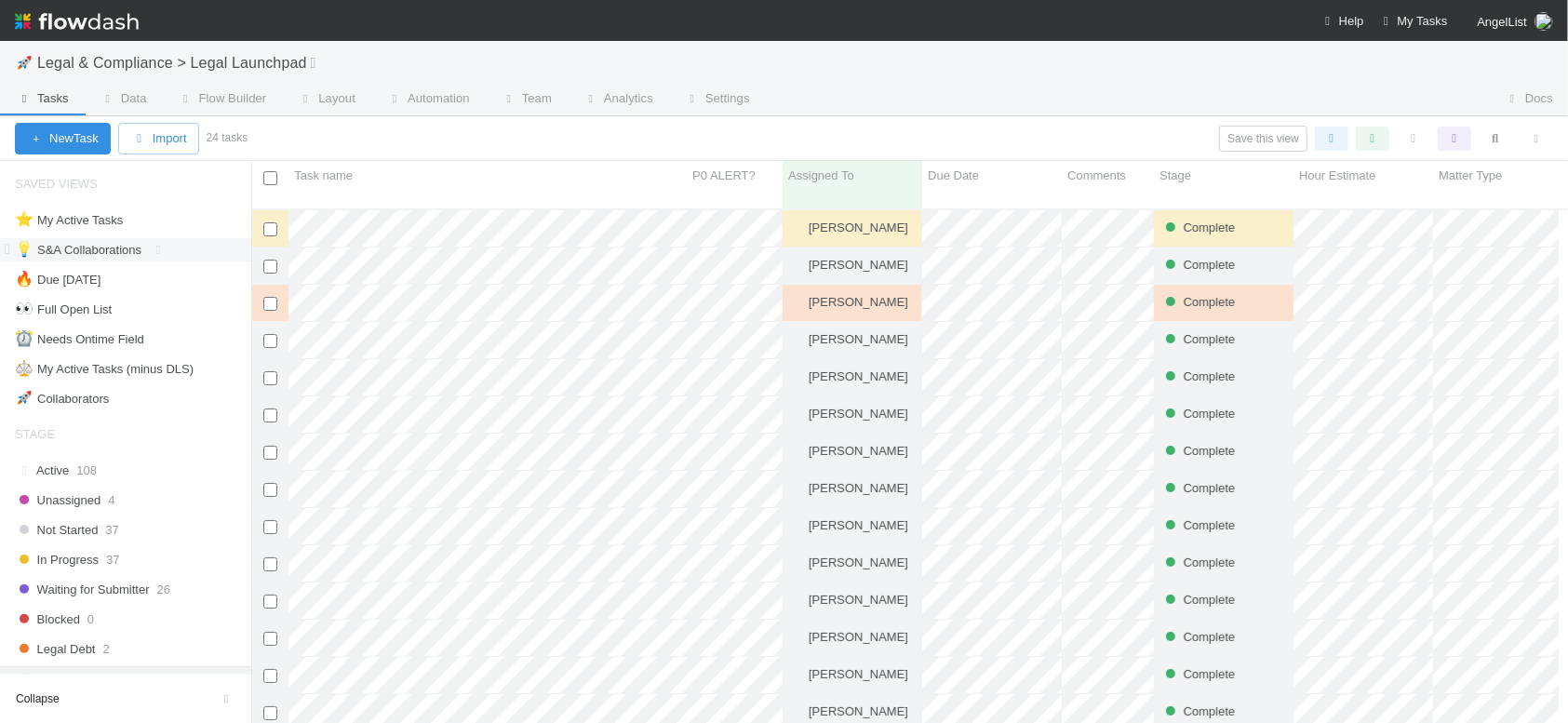 scroll, scrollTop: 9, scrollLeft: 9, axis: both 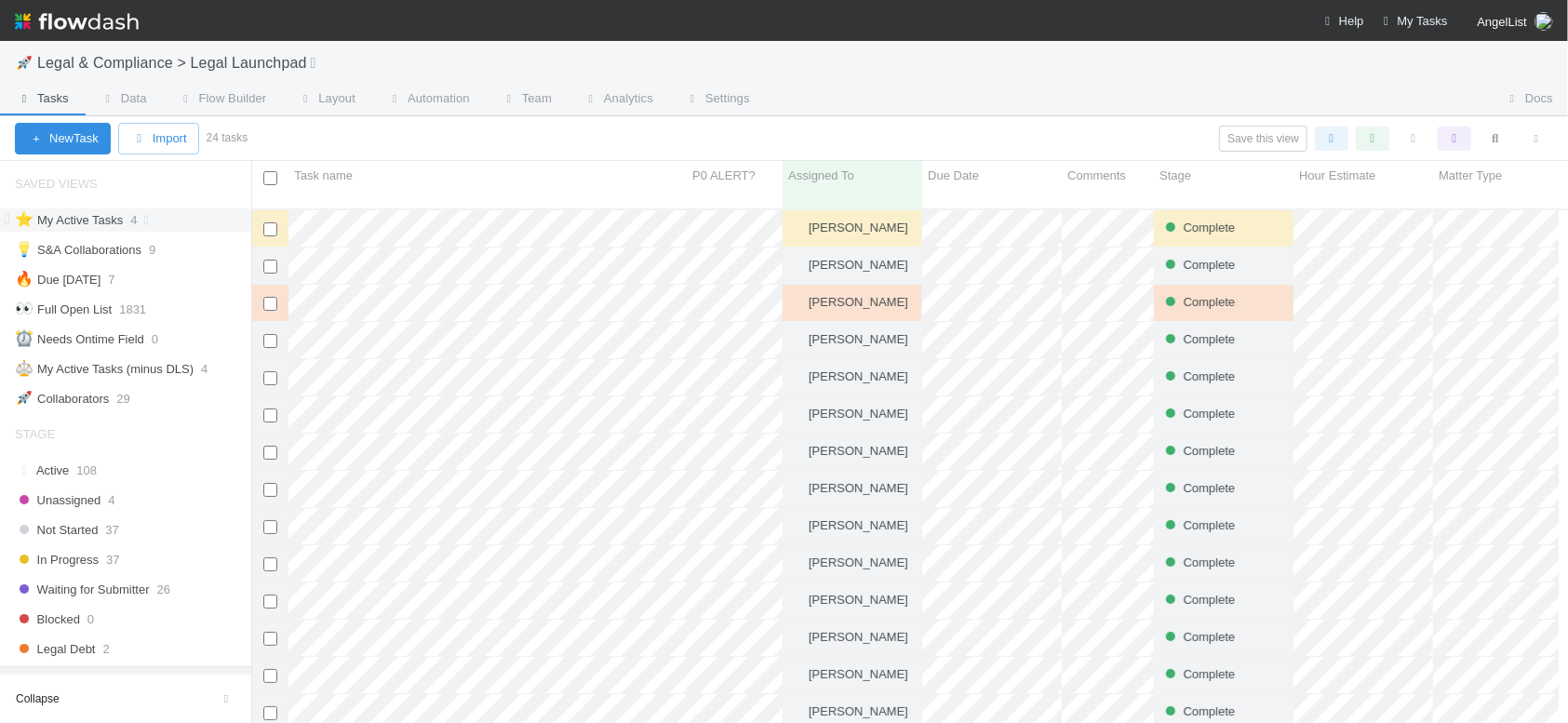 click on "⭐ My Active Tasks" at bounding box center (69, 220) 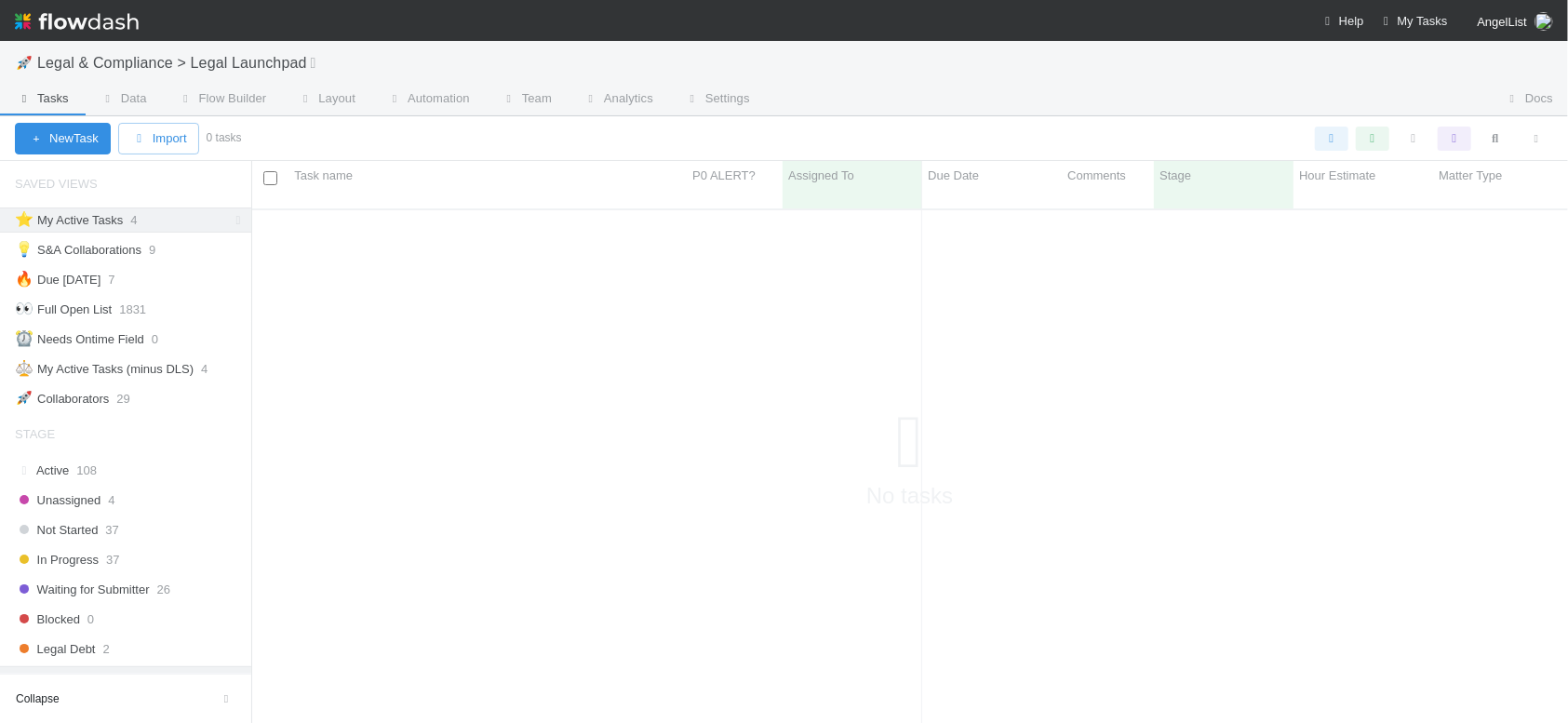 scroll, scrollTop: 9, scrollLeft: 9, axis: both 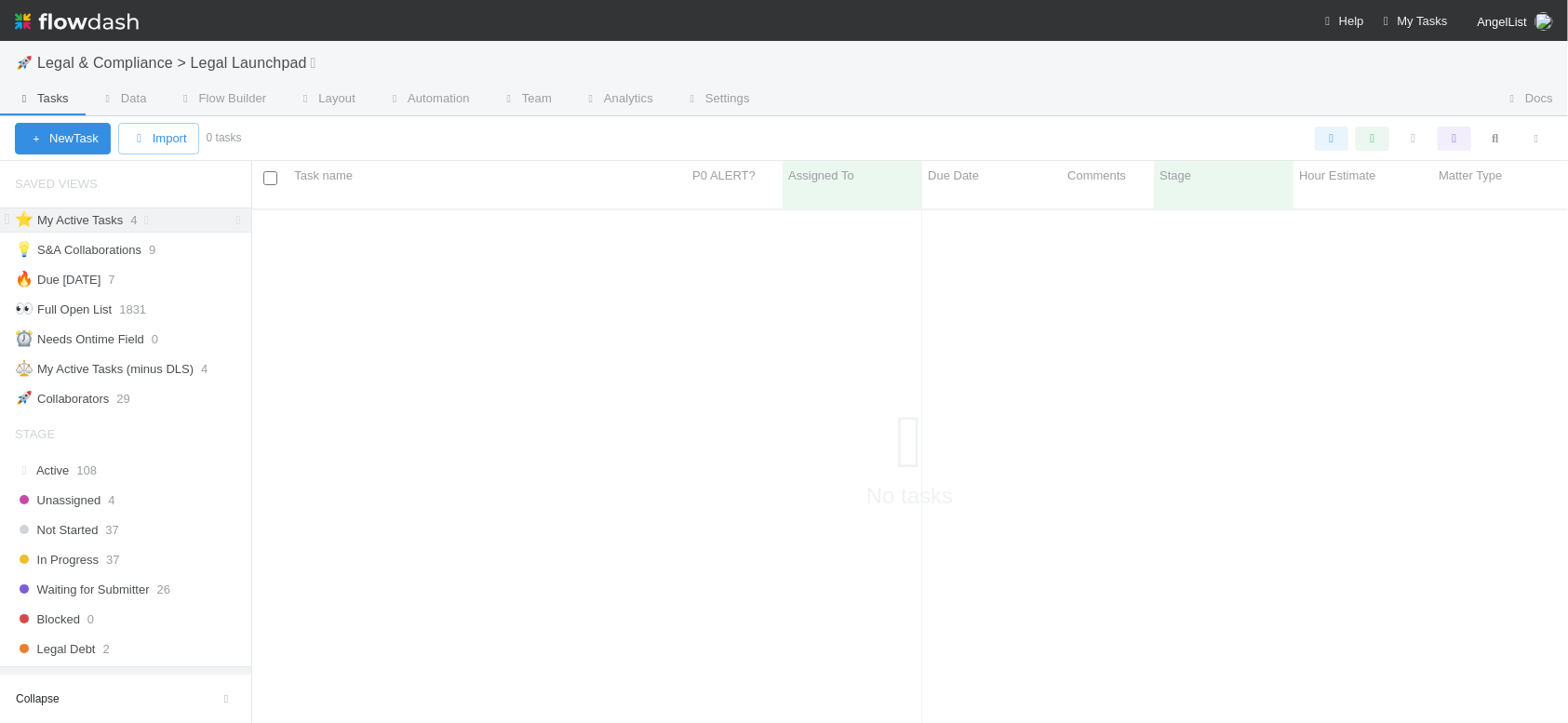 click on "⭐ My Active Tasks 4" at bounding box center [133, 220] 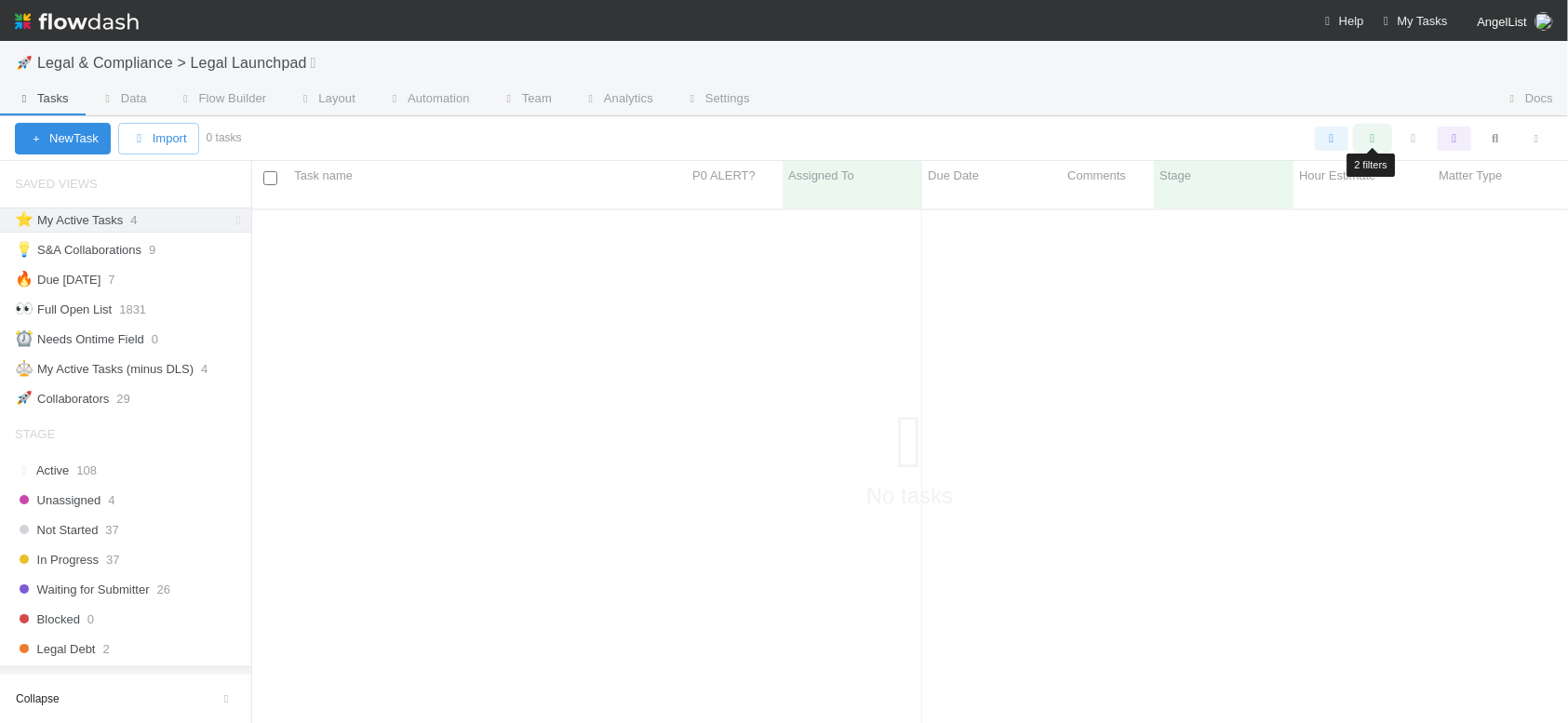 click at bounding box center [1373, 139] 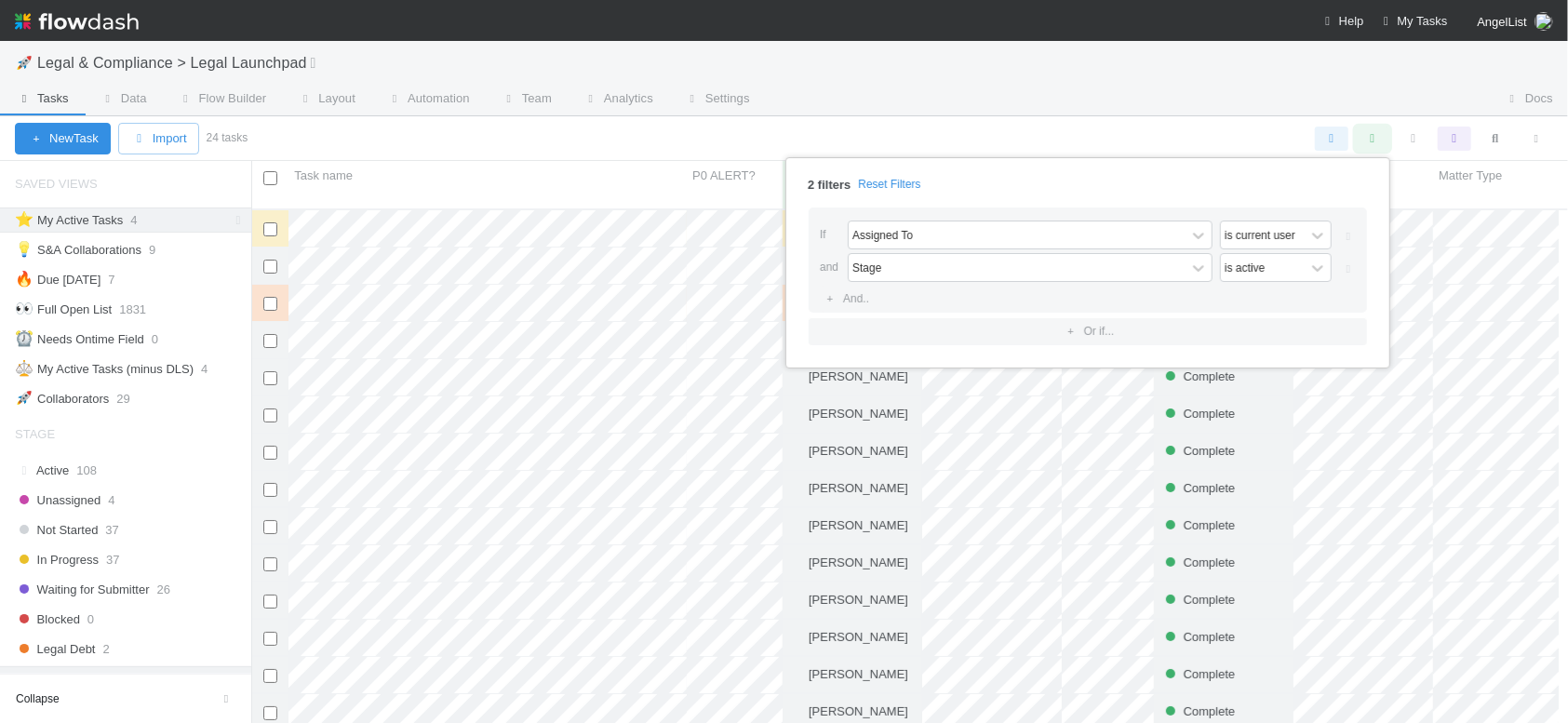 scroll, scrollTop: 9, scrollLeft: 9, axis: both 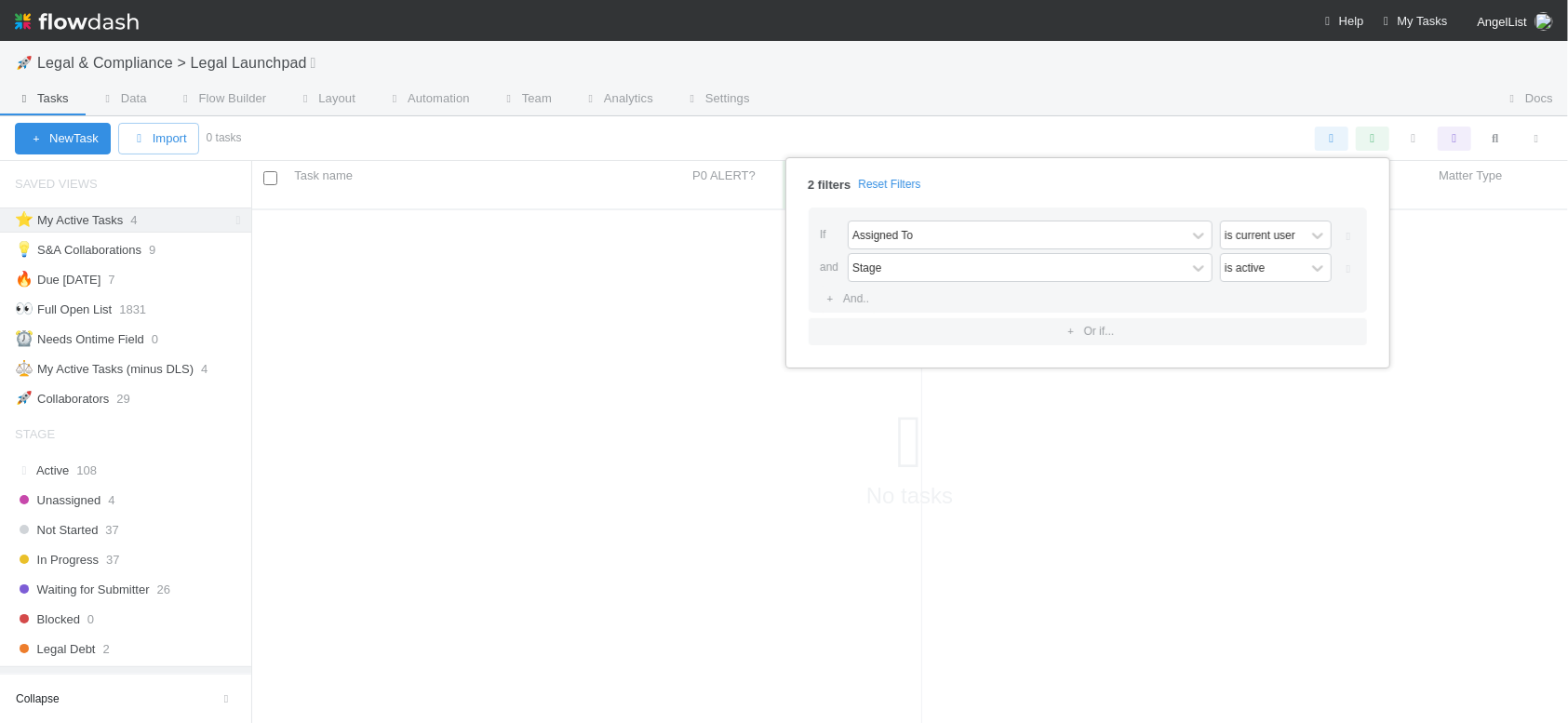click at bounding box center [1348, 269] 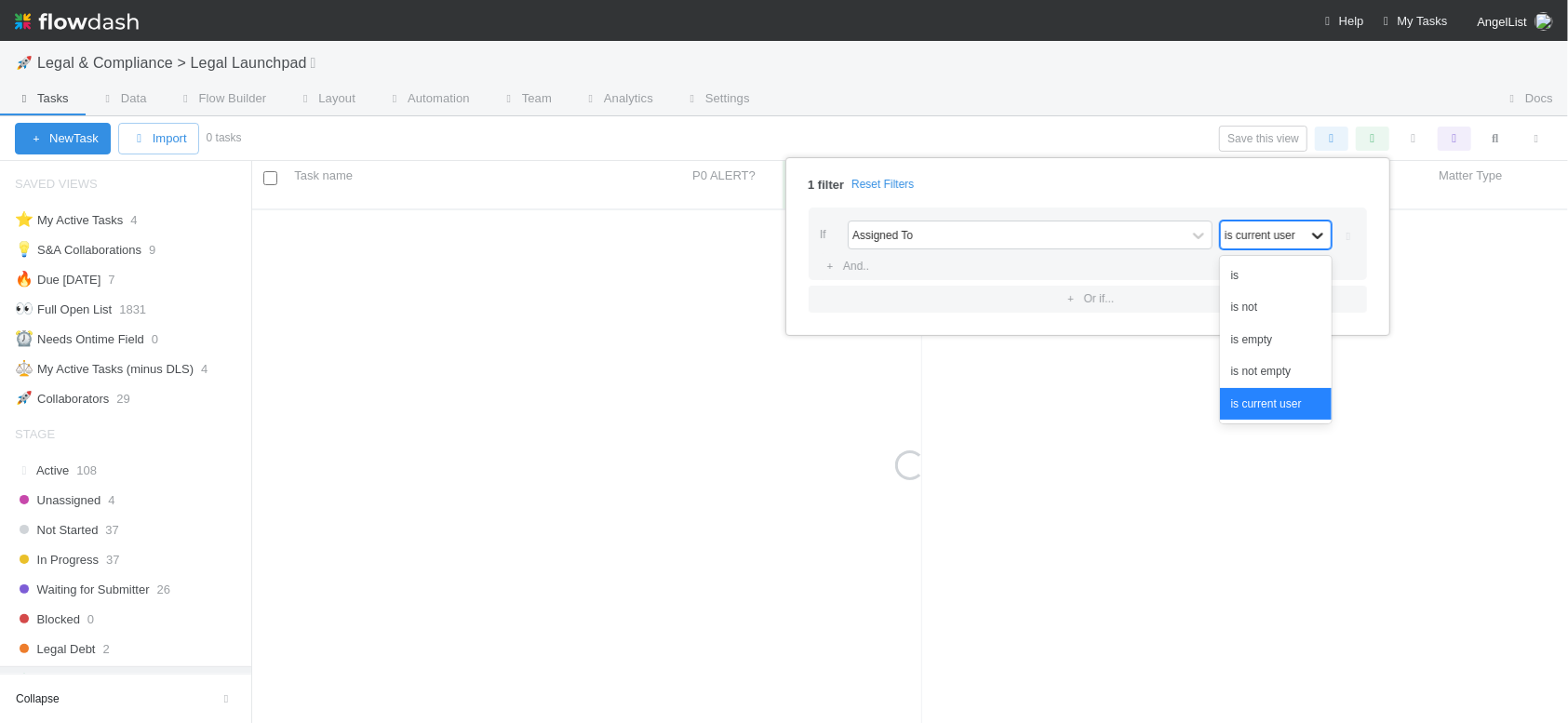 click 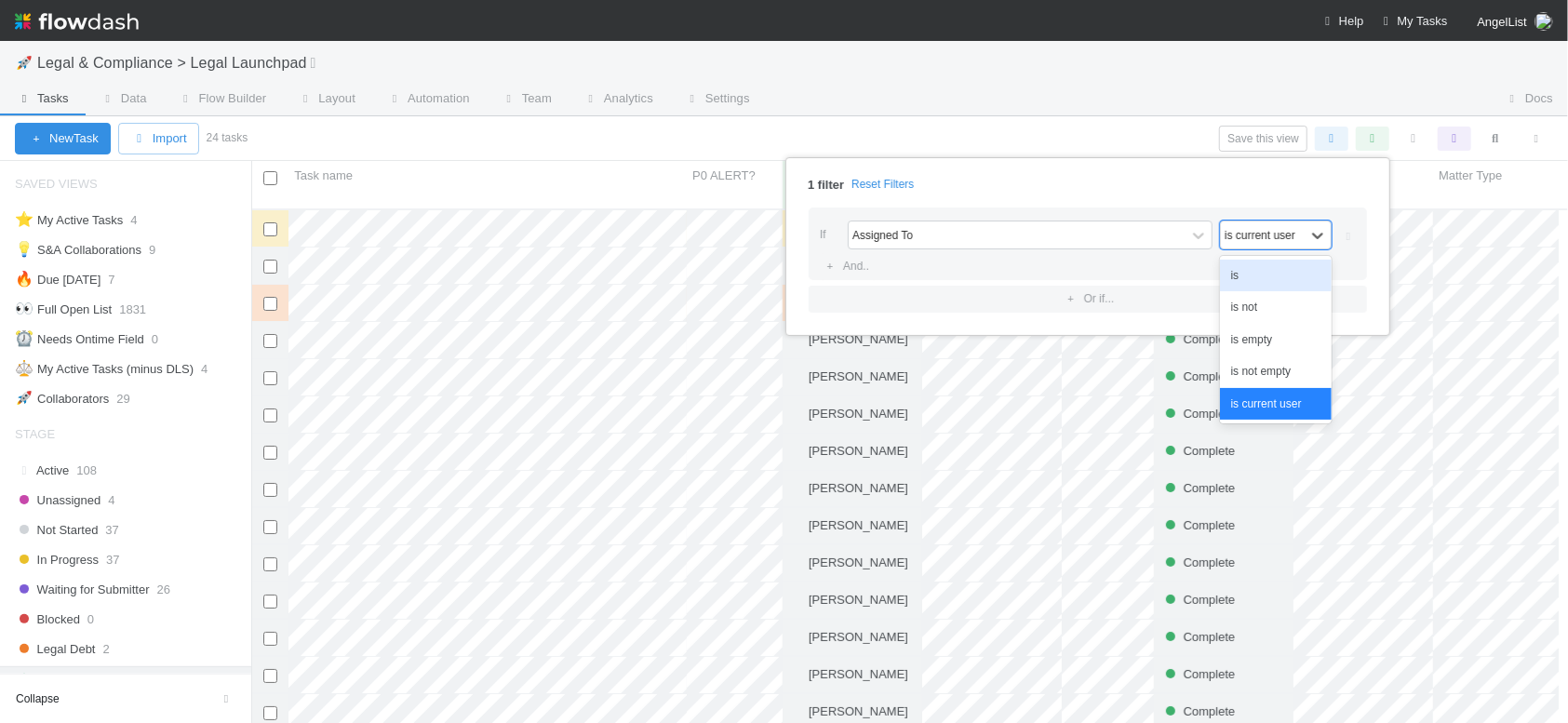 scroll, scrollTop: 9, scrollLeft: 9, axis: both 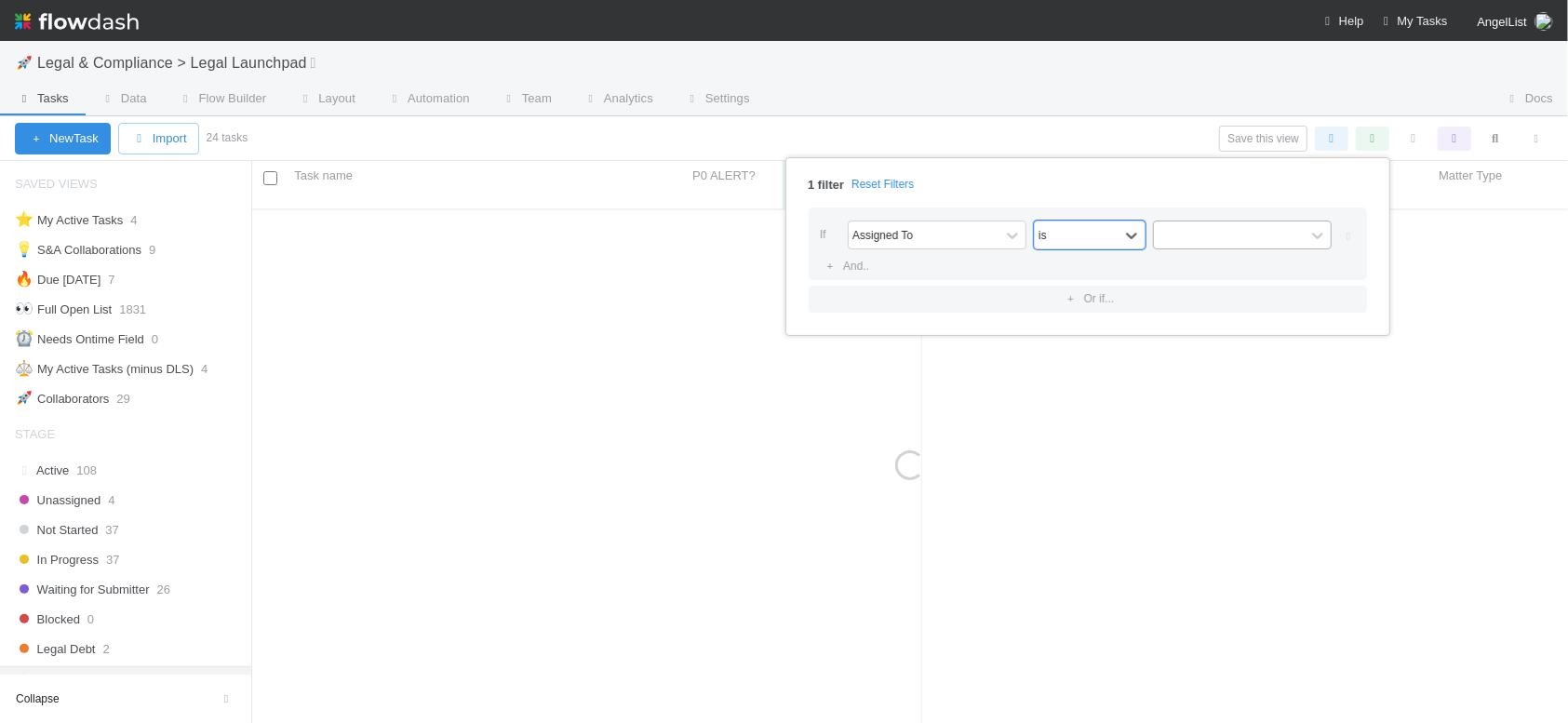 click at bounding box center [1229, 234] 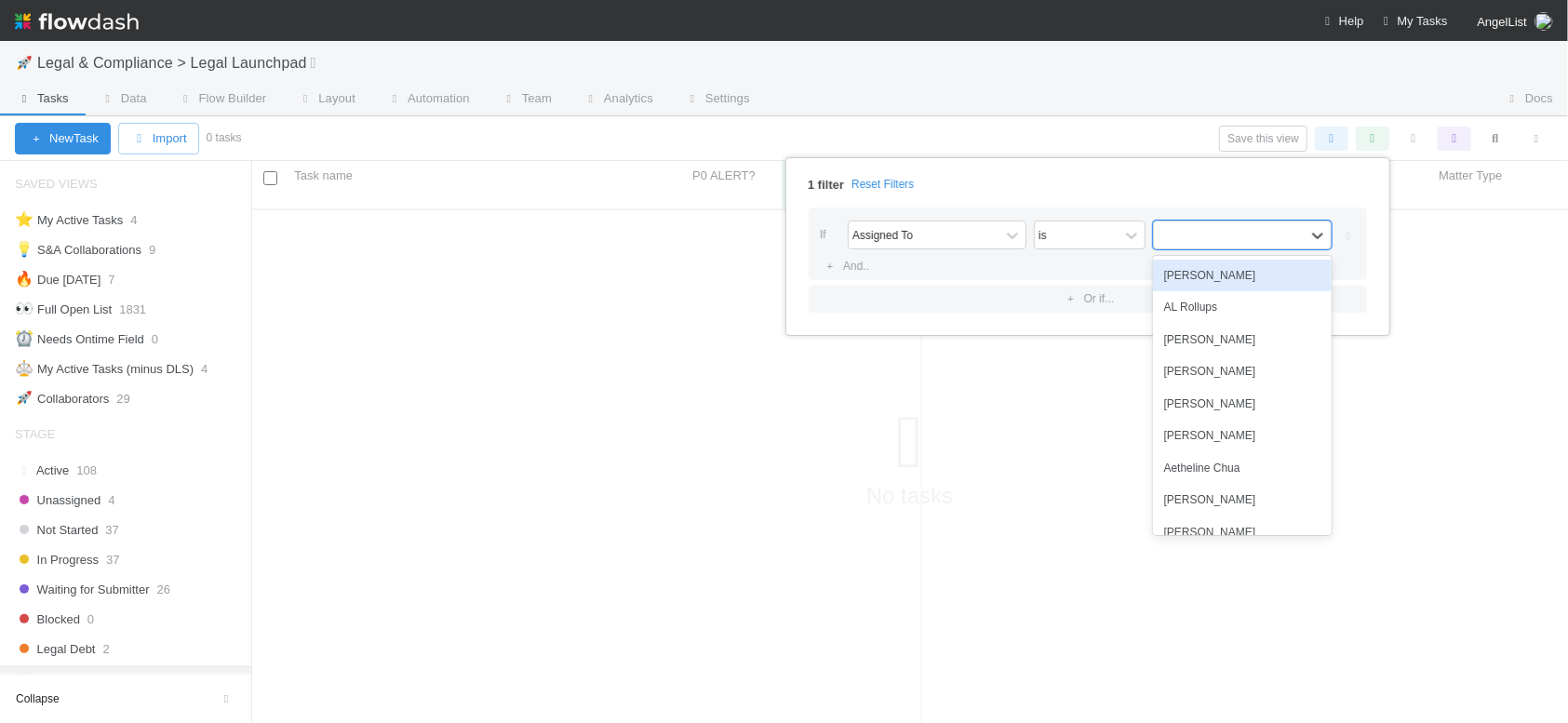 scroll, scrollTop: 9, scrollLeft: 9, axis: both 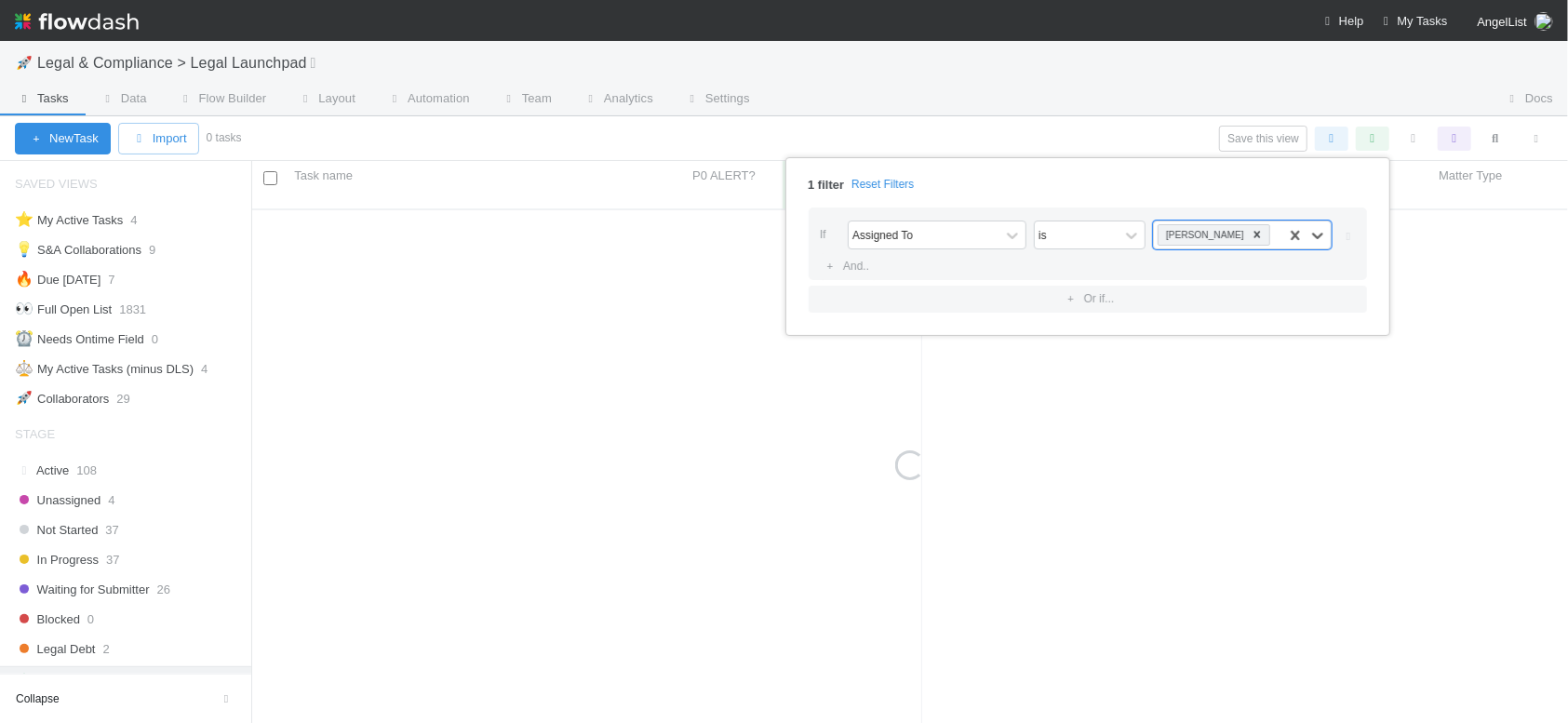 click on "1 filter Reset Filters" at bounding box center [1088, 179] 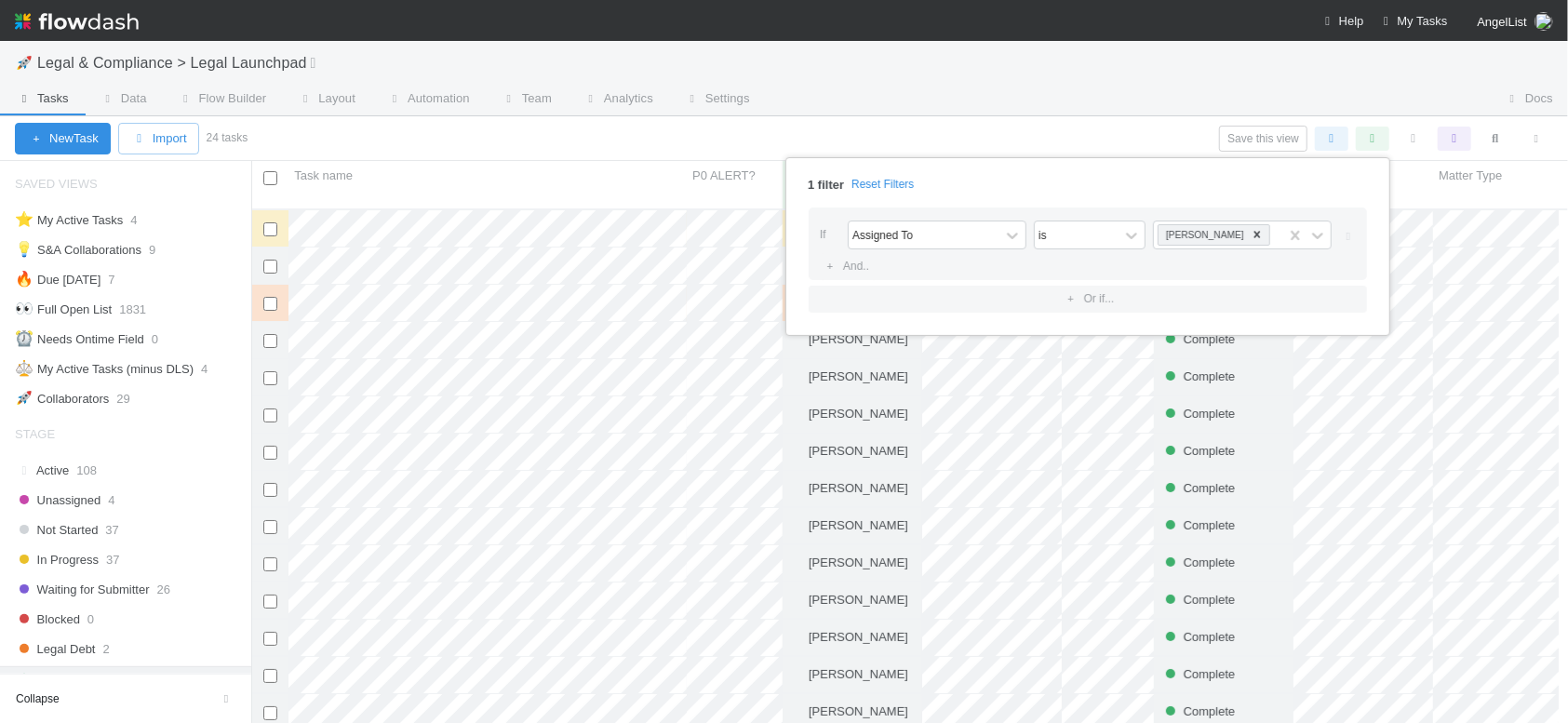 scroll, scrollTop: 9, scrollLeft: 9, axis: both 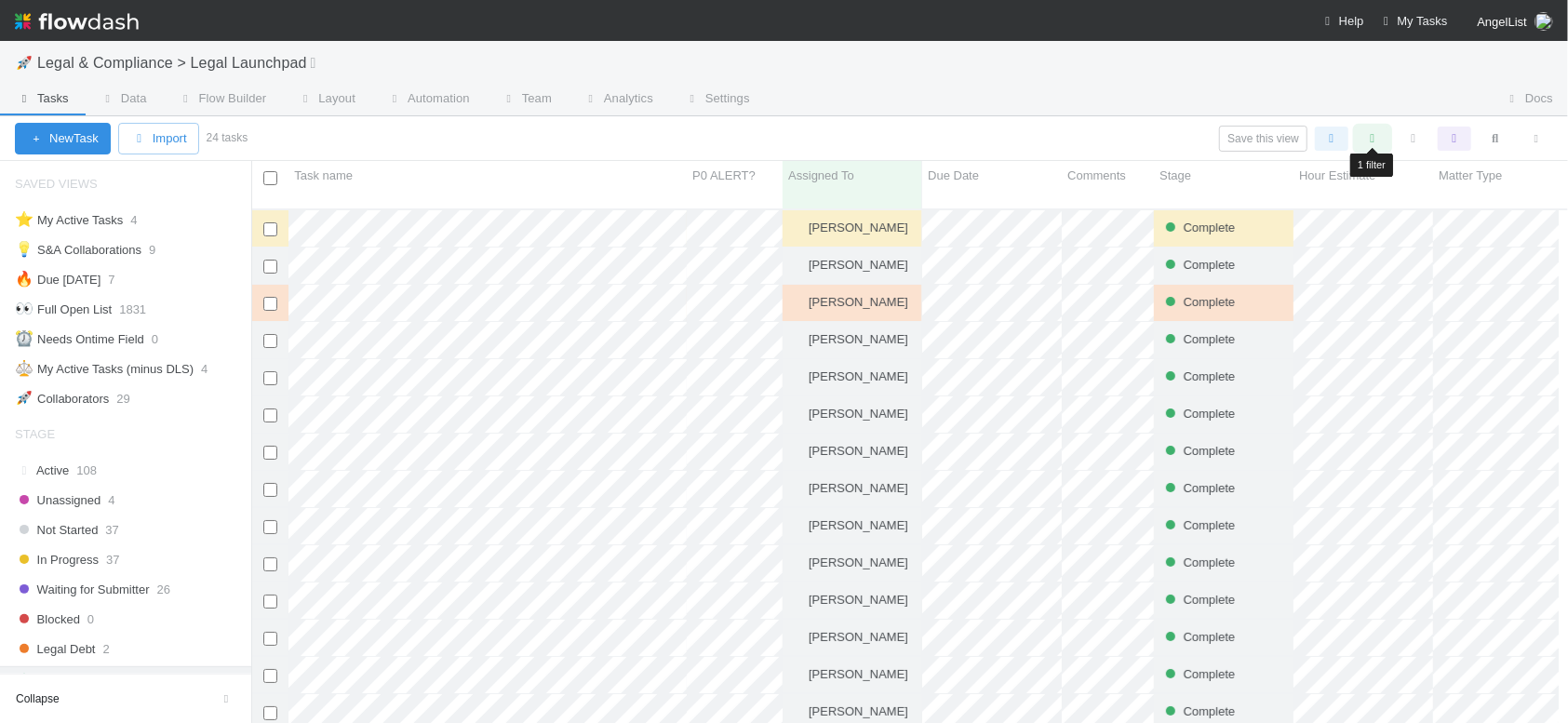 click at bounding box center (1373, 139) 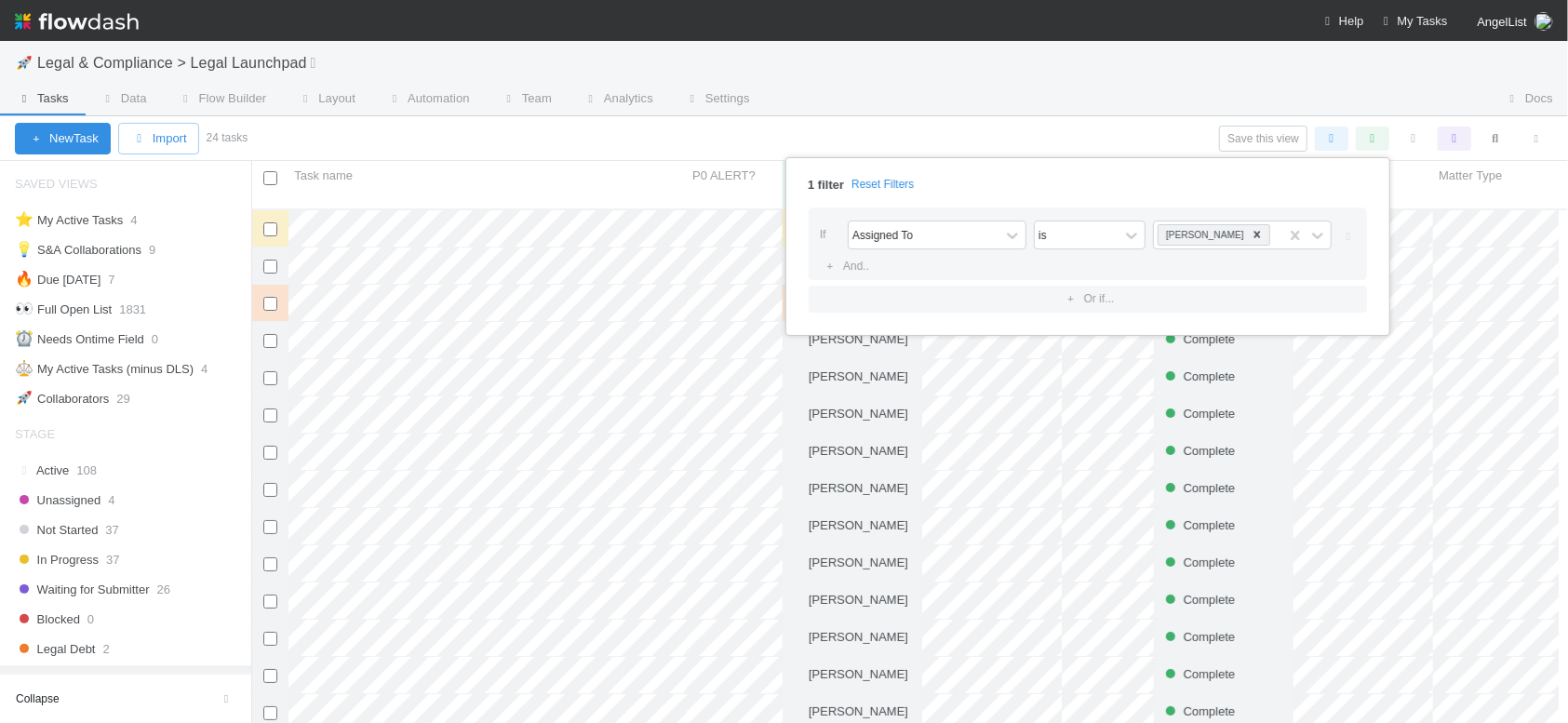 click on "1 filter Reset Filters If Assigned To is Robin Sosnow And.. Or if..." at bounding box center (784, 361) 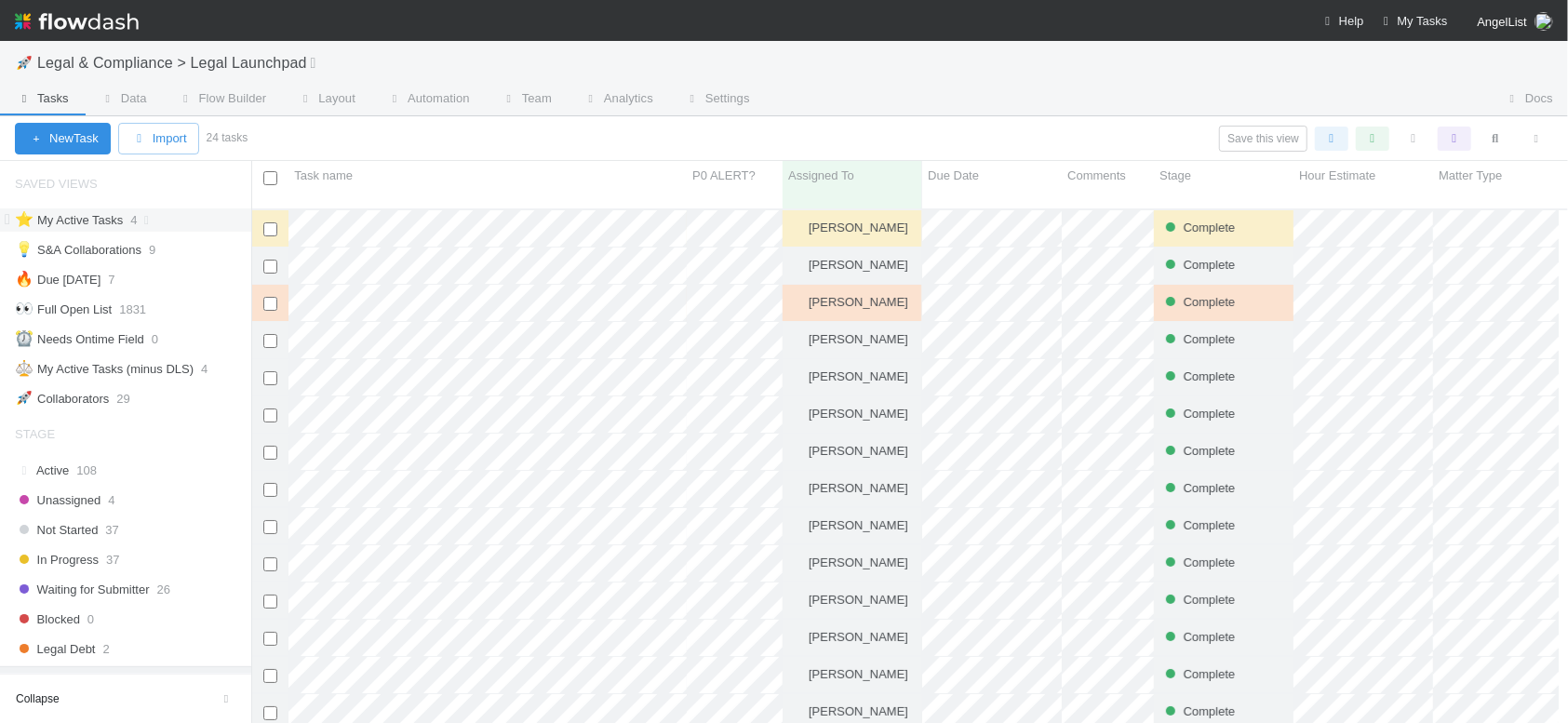 click on "⭐ My Active Tasks" at bounding box center [69, 220] 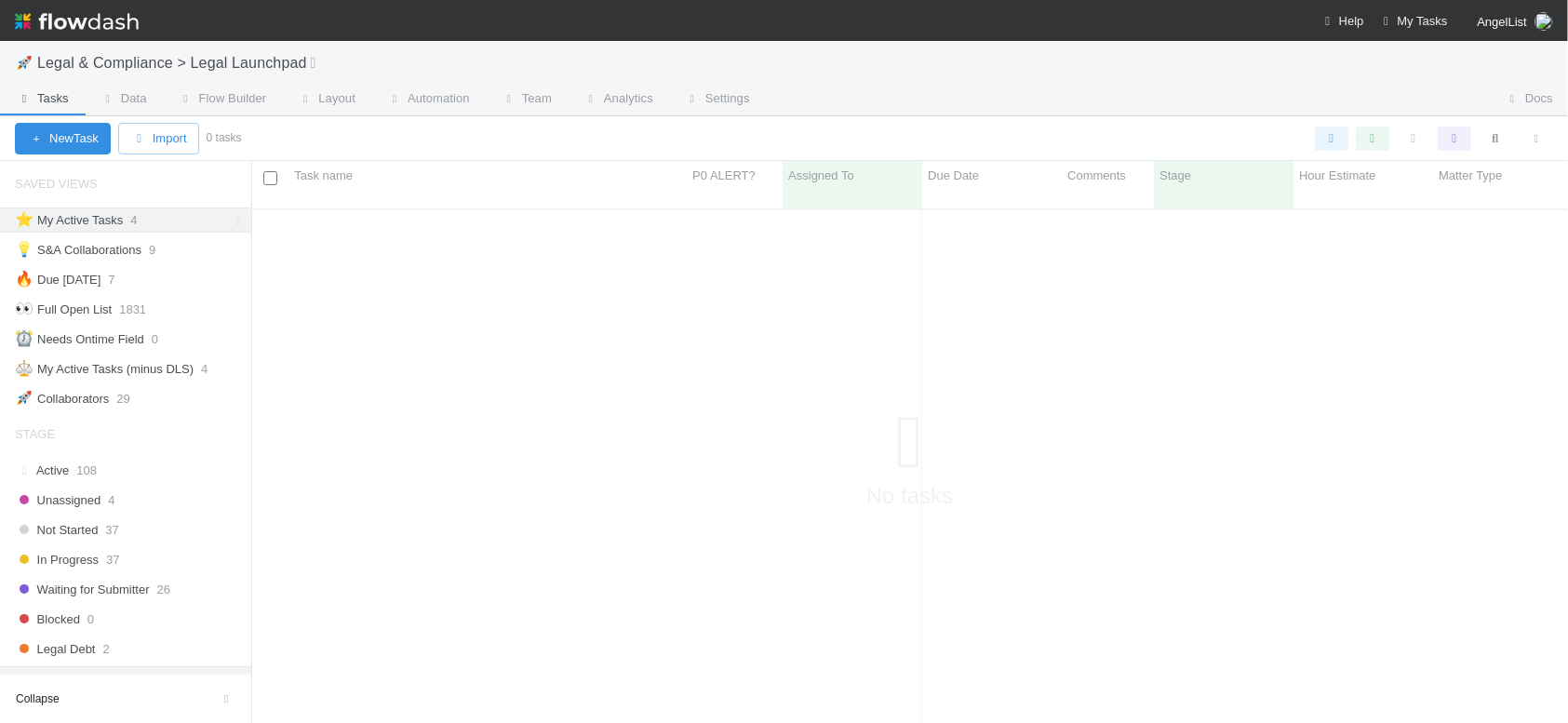 scroll, scrollTop: 9, scrollLeft: 9, axis: both 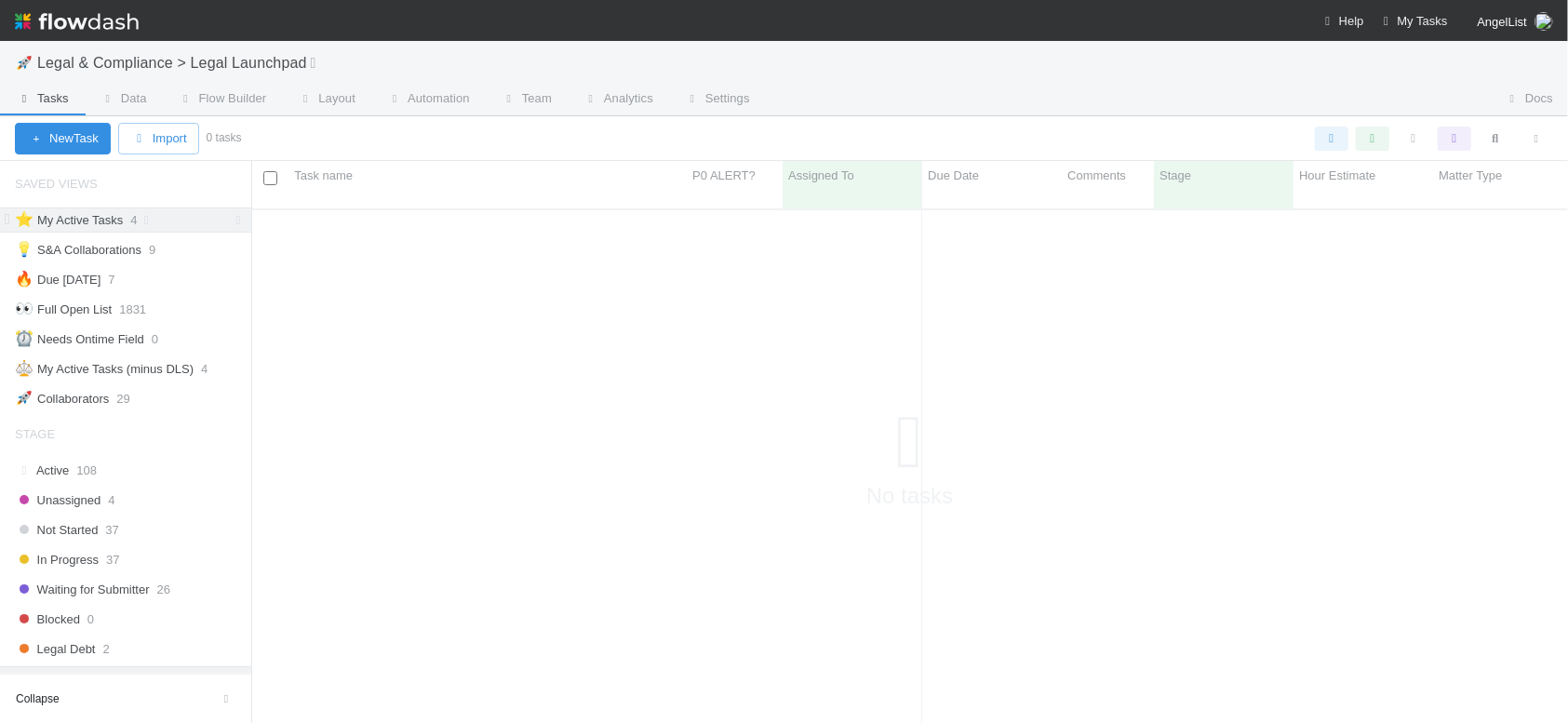 click on "⭐ My Active Tasks 4" at bounding box center [133, 220] 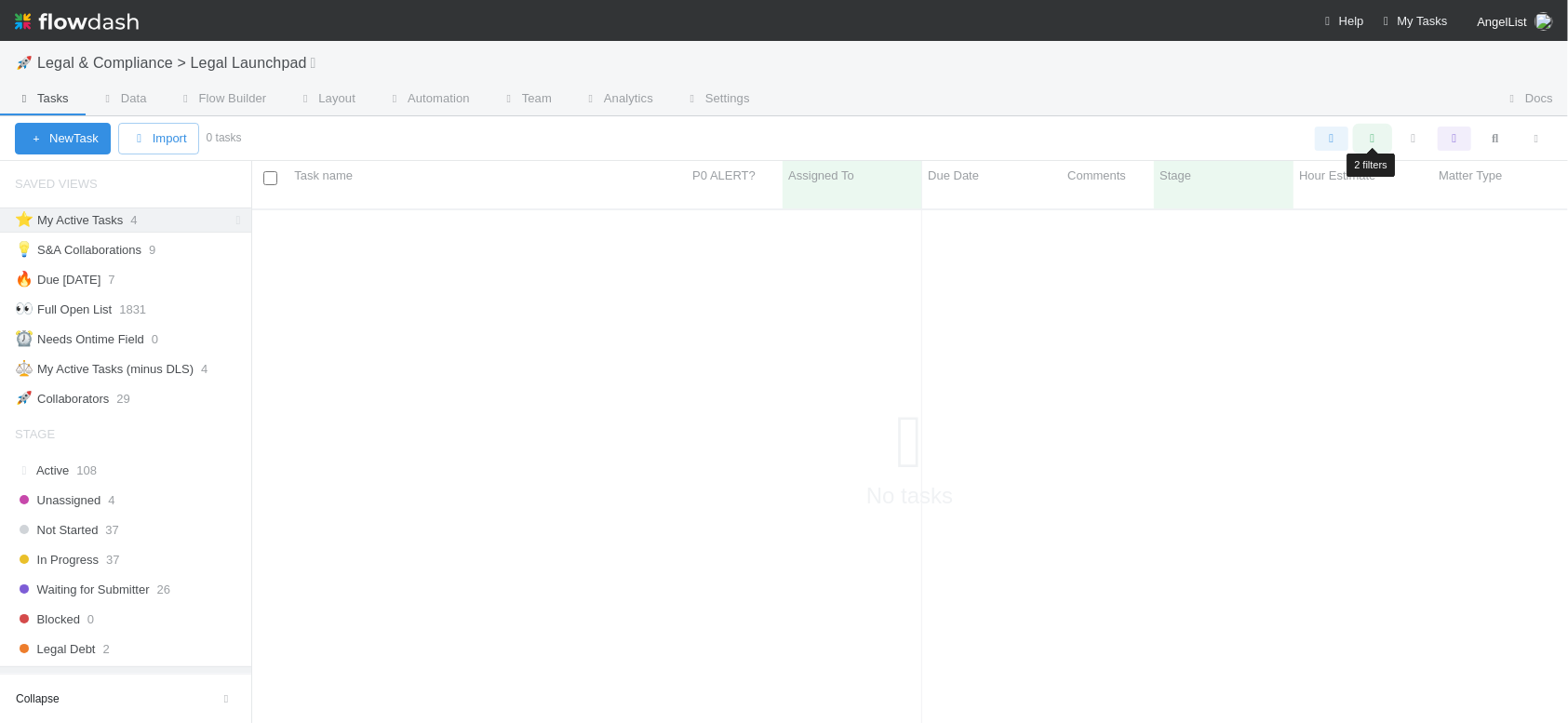 click at bounding box center (1373, 139) 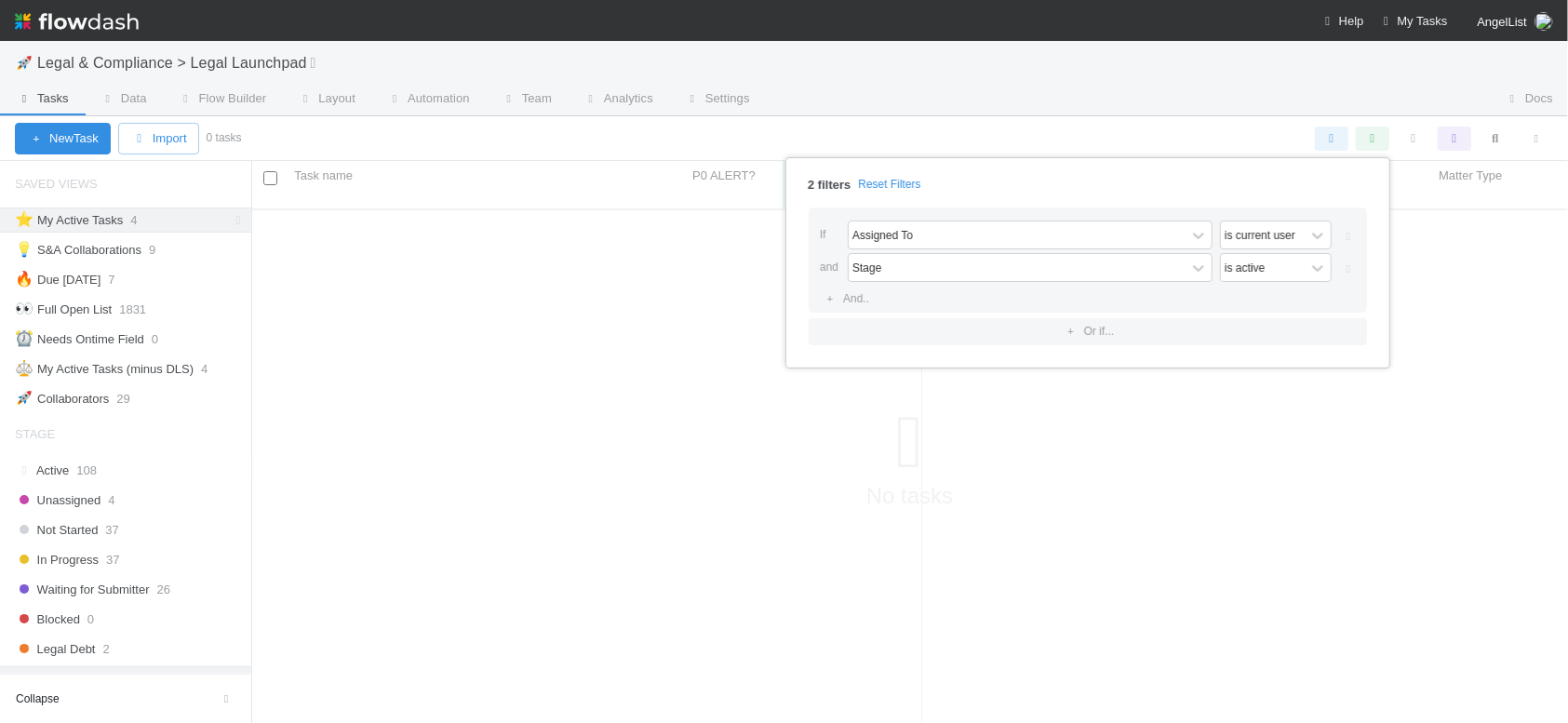 click on "2 filters Reset Filters If Assigned To is current user and Stage is active And.. Or if..." at bounding box center [1088, 262] 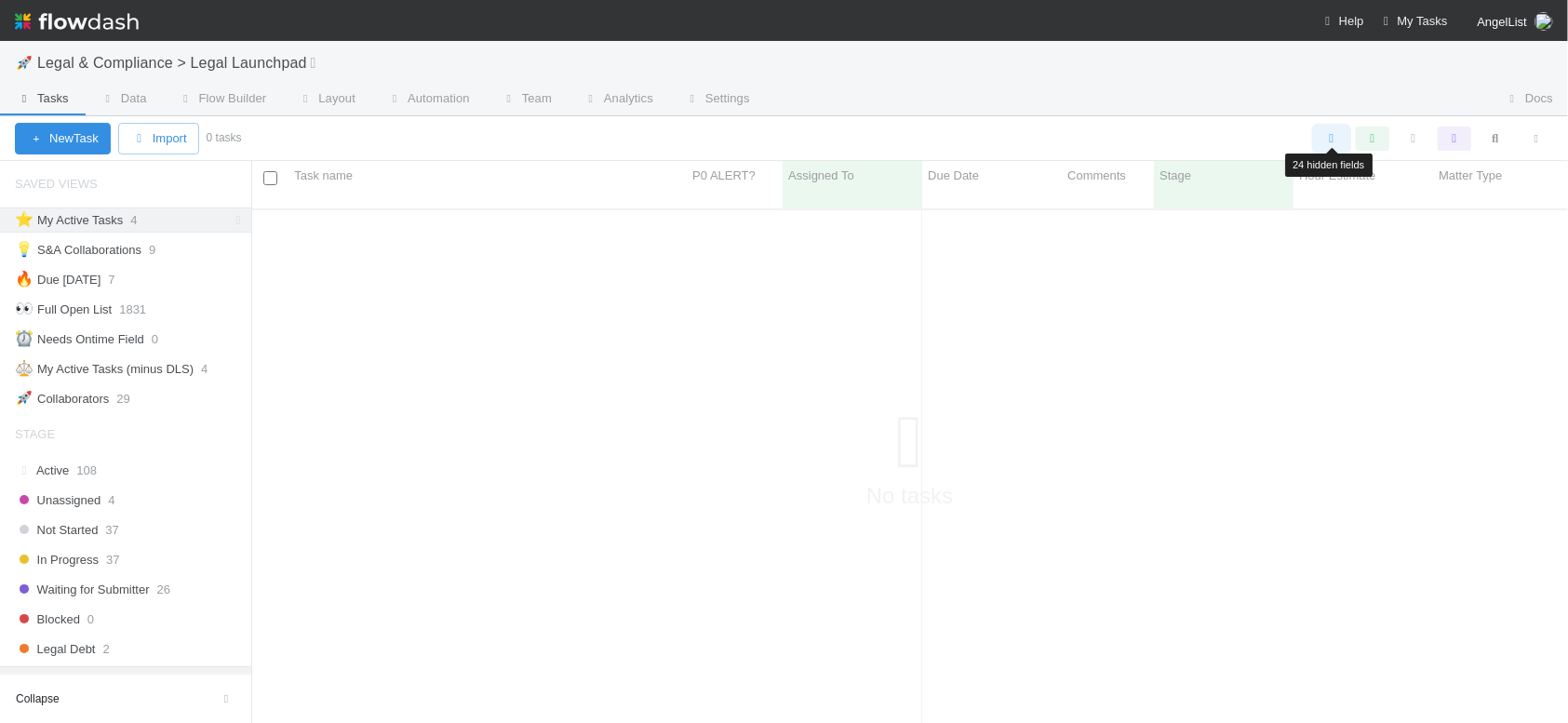 click at bounding box center (1332, 139) 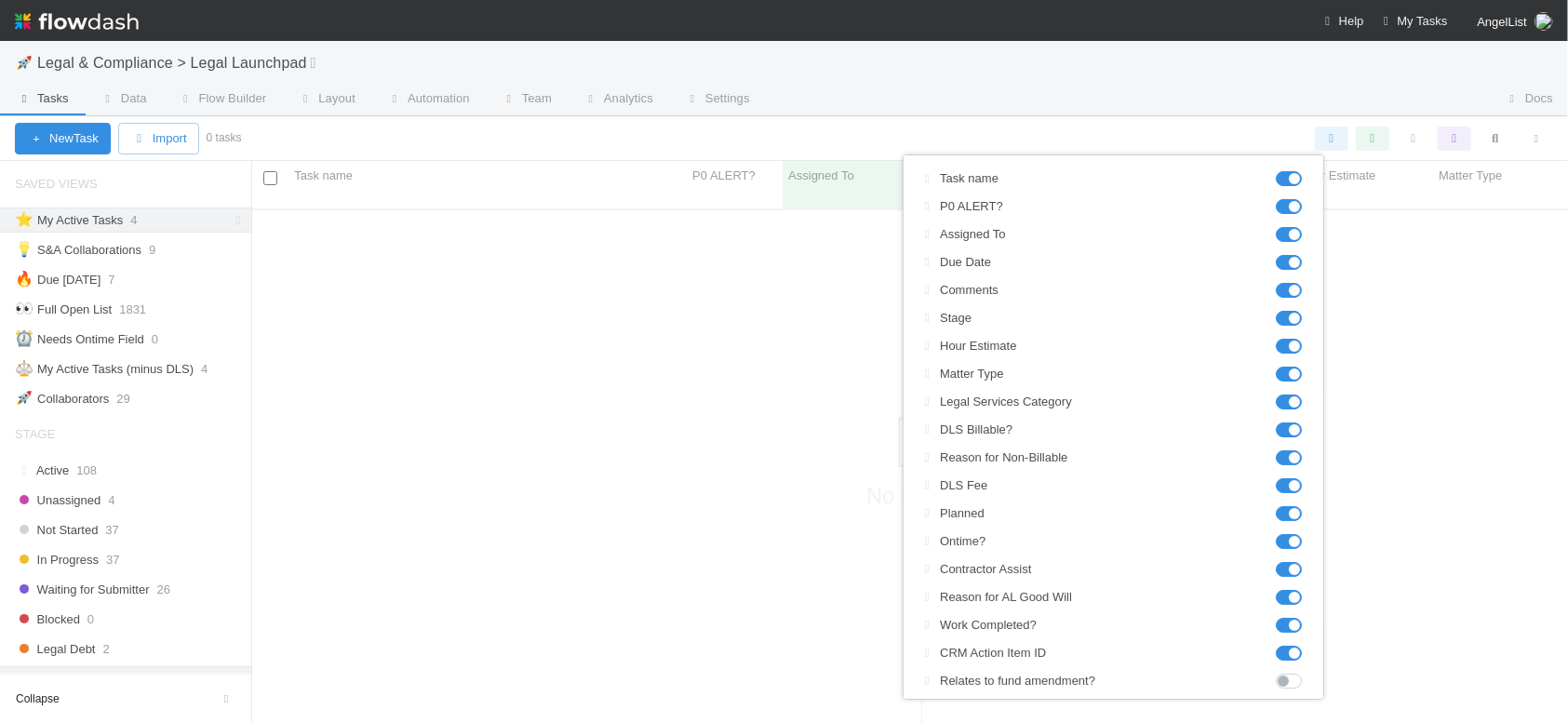 click on "Task name P0 ALERT? Assigned To Due Date Comments Stage Hour Estimate Matter Type Legal Services Category DLS Billable? Reason for Non-Billable DLS Fee Planned Ontime? Contractor Assist Reason for AL Good Will Work Completed? CRM Action Item ID Relates to fund amendment? Collaborator Teams Requester Requester Email Collaborators Status (Legal) Specific Customer? Relevant Links Advisory Status Line of Credit? Amendment Current Drafted Language Amendment Proposed New Language Amendment Fund Manager Reason Redline Attachment Request Attachments P0 Reason Additional Collaborator Names Front Thread Created On Updated On Asana ID Asana Assignee Asana Notes FC Dash Link Imported from Asana? Asana Zapier ID CRM P0 Alert Text Side Letter Review link Response Summary Publish to Launchpad Knowledge Base? CRM Submission Closing Docs Zip File from FC Page (or Final Docs if available) DLS Task Link" at bounding box center [784, 361] 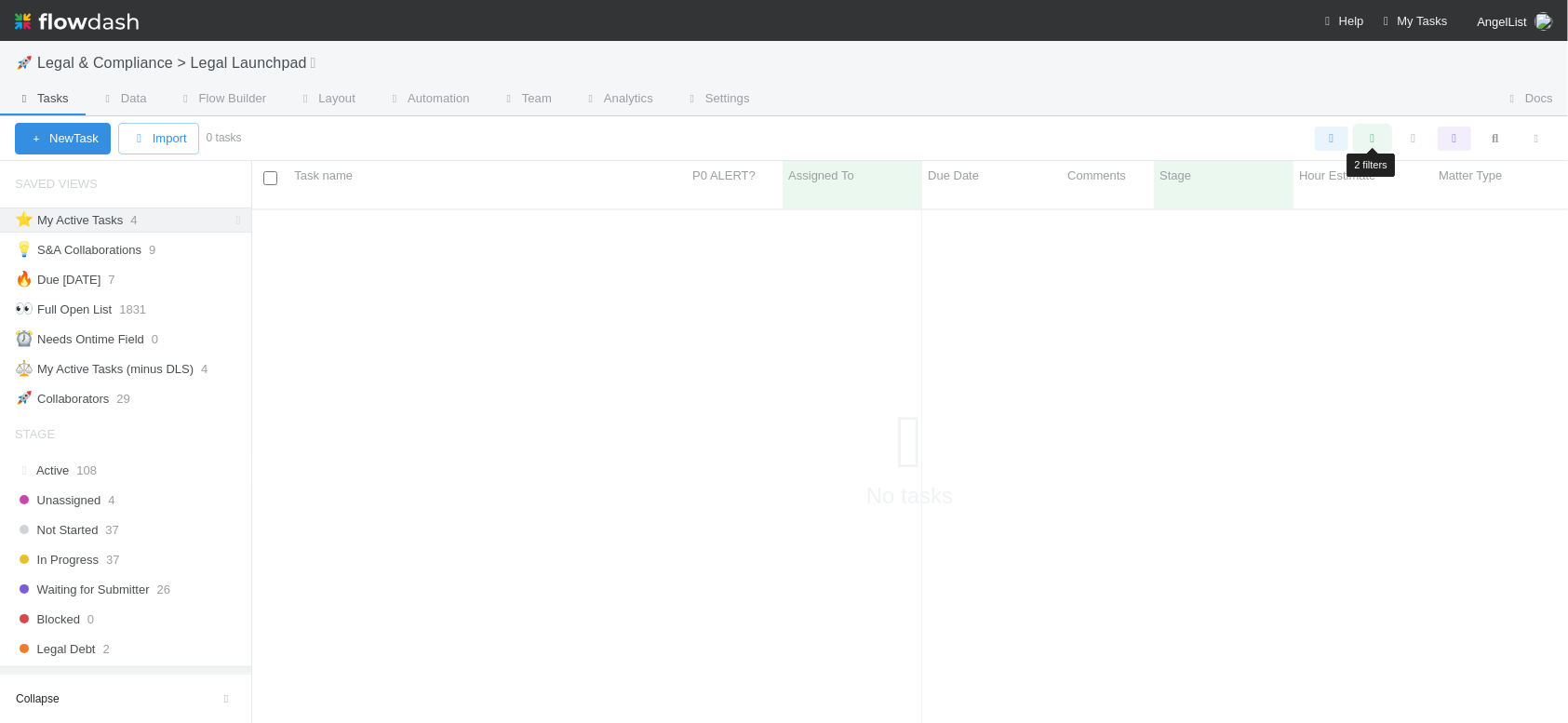 click at bounding box center (1373, 139) 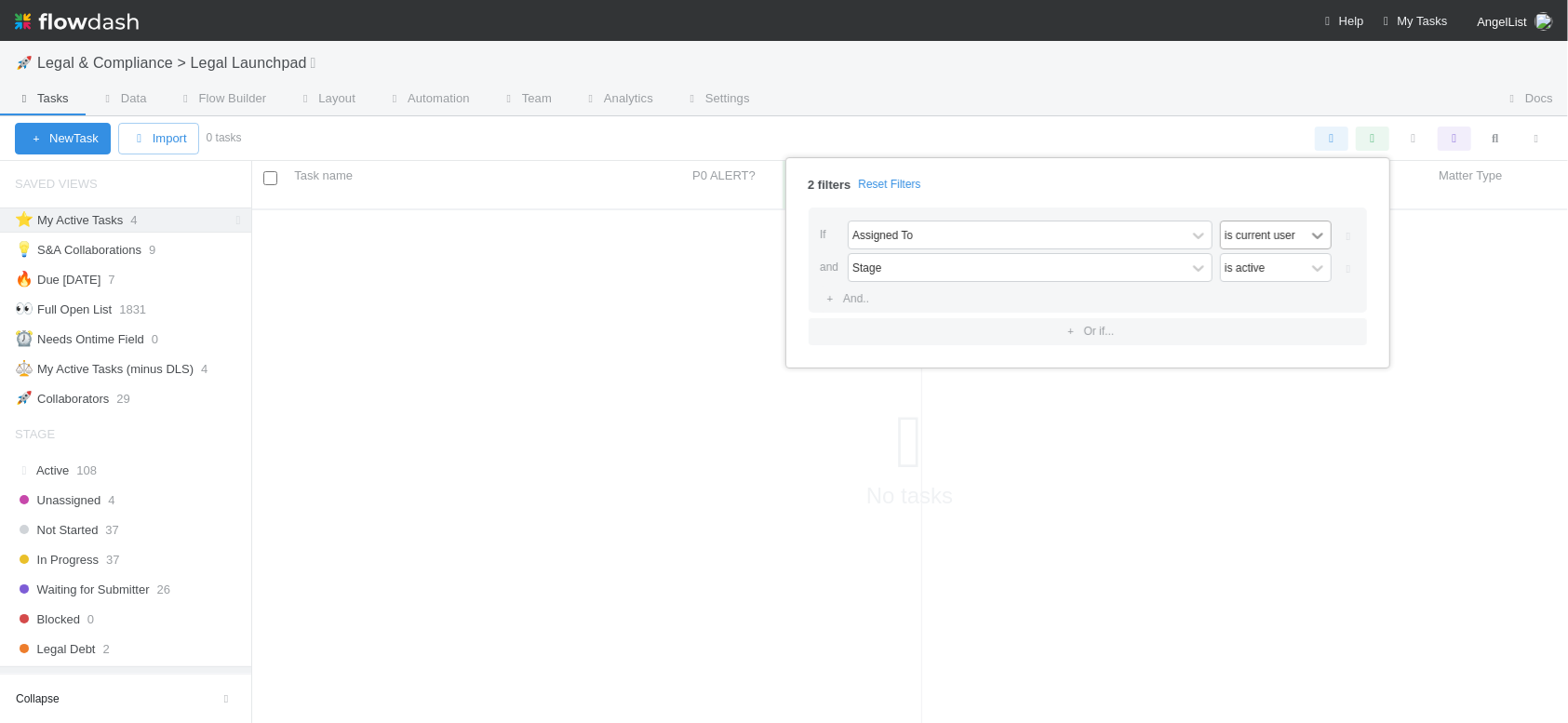 click 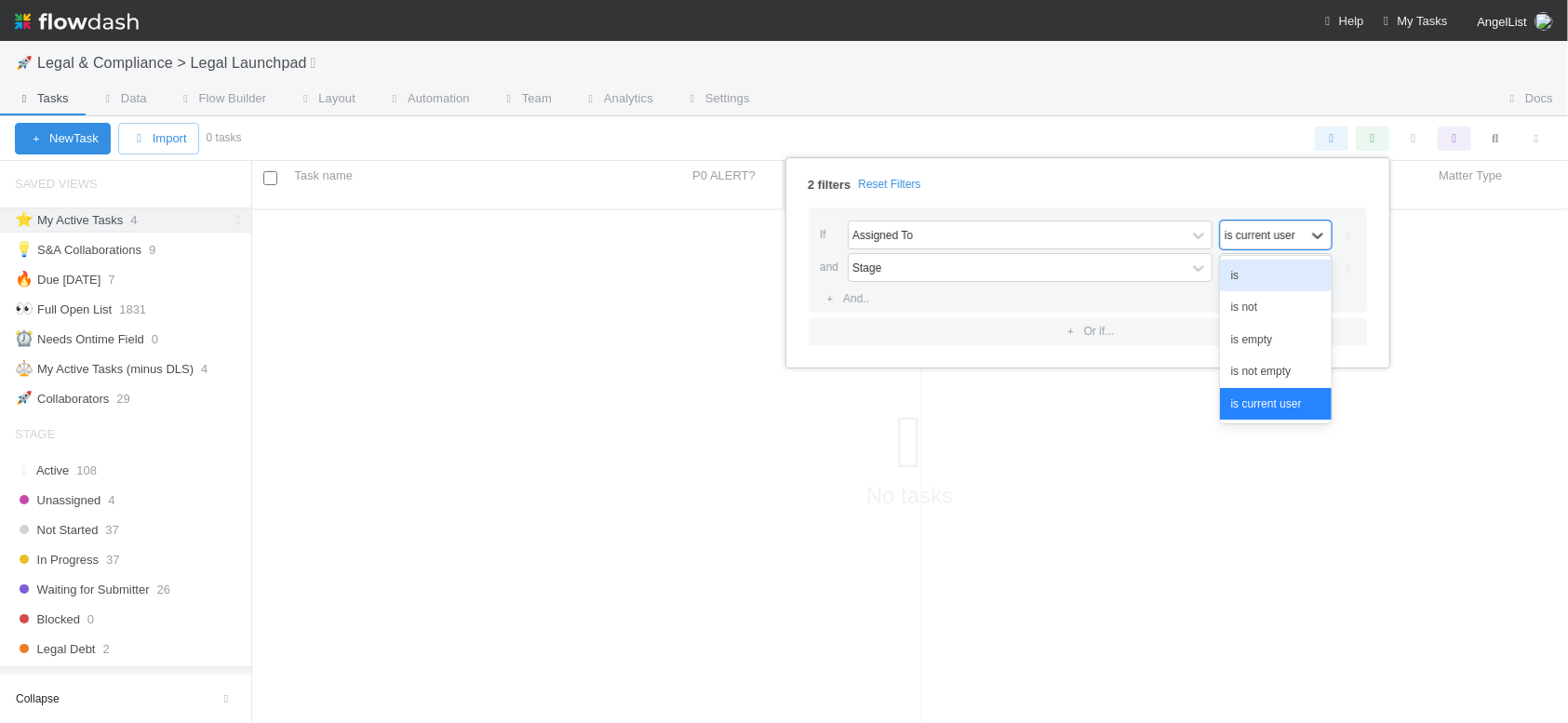 click on "is" at bounding box center [1276, 275] 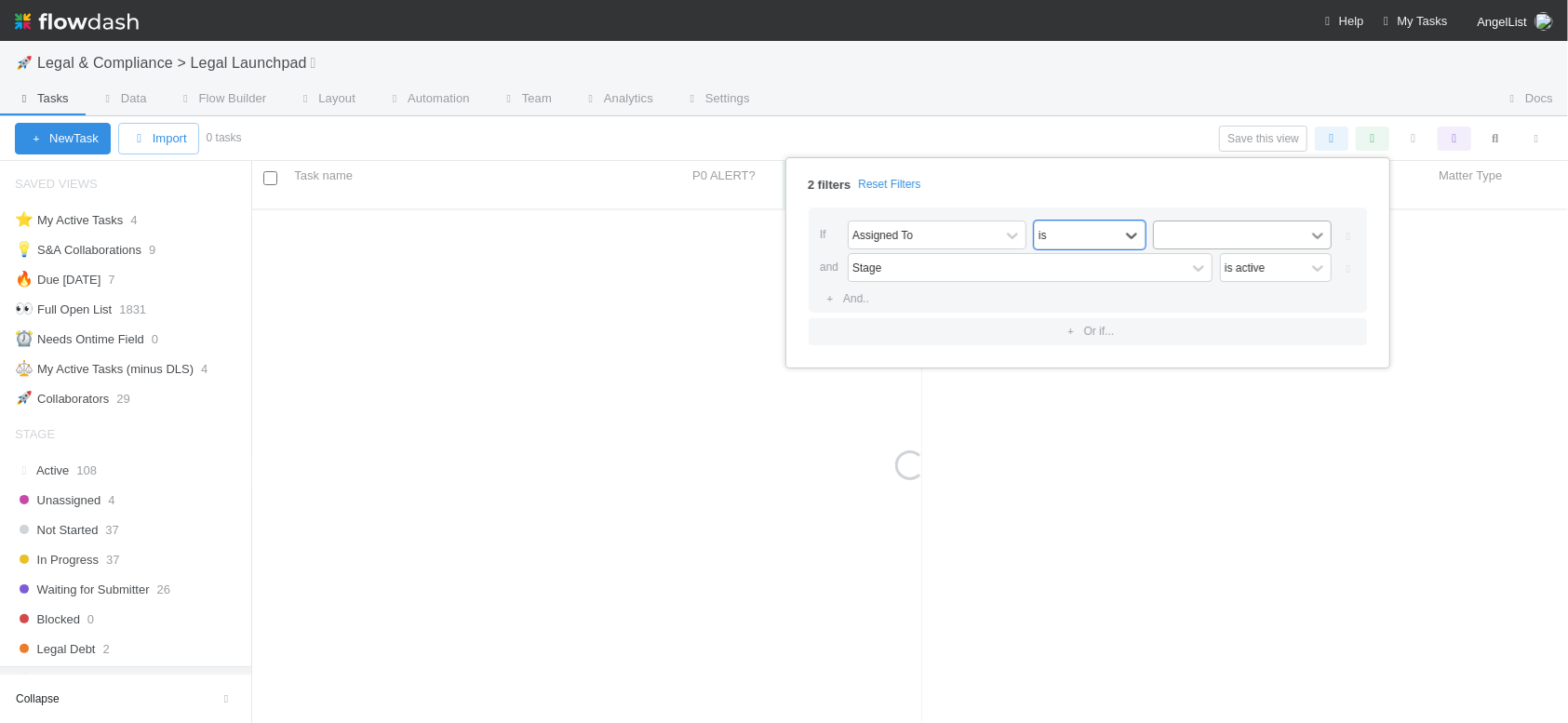 click at bounding box center (1318, 235) 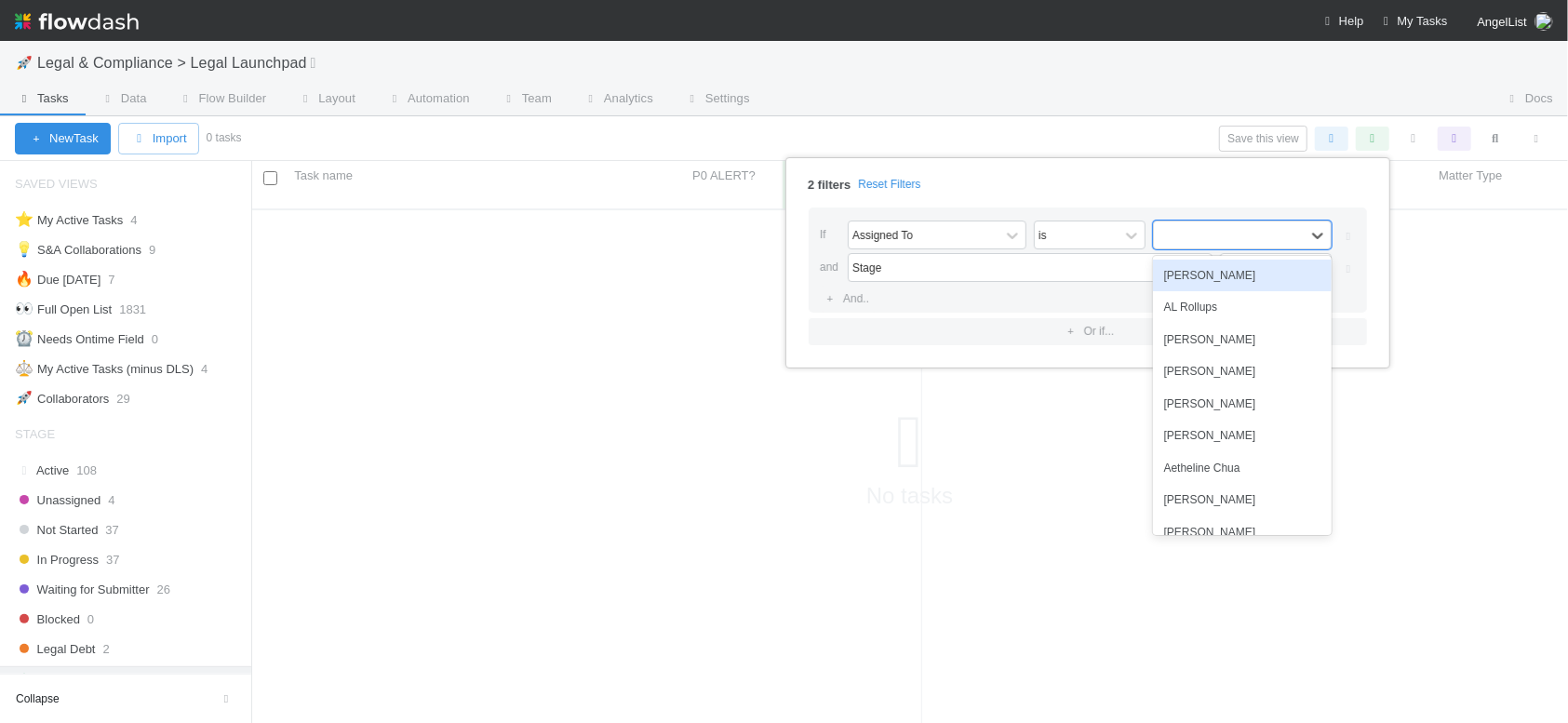 scroll, scrollTop: 9, scrollLeft: 9, axis: both 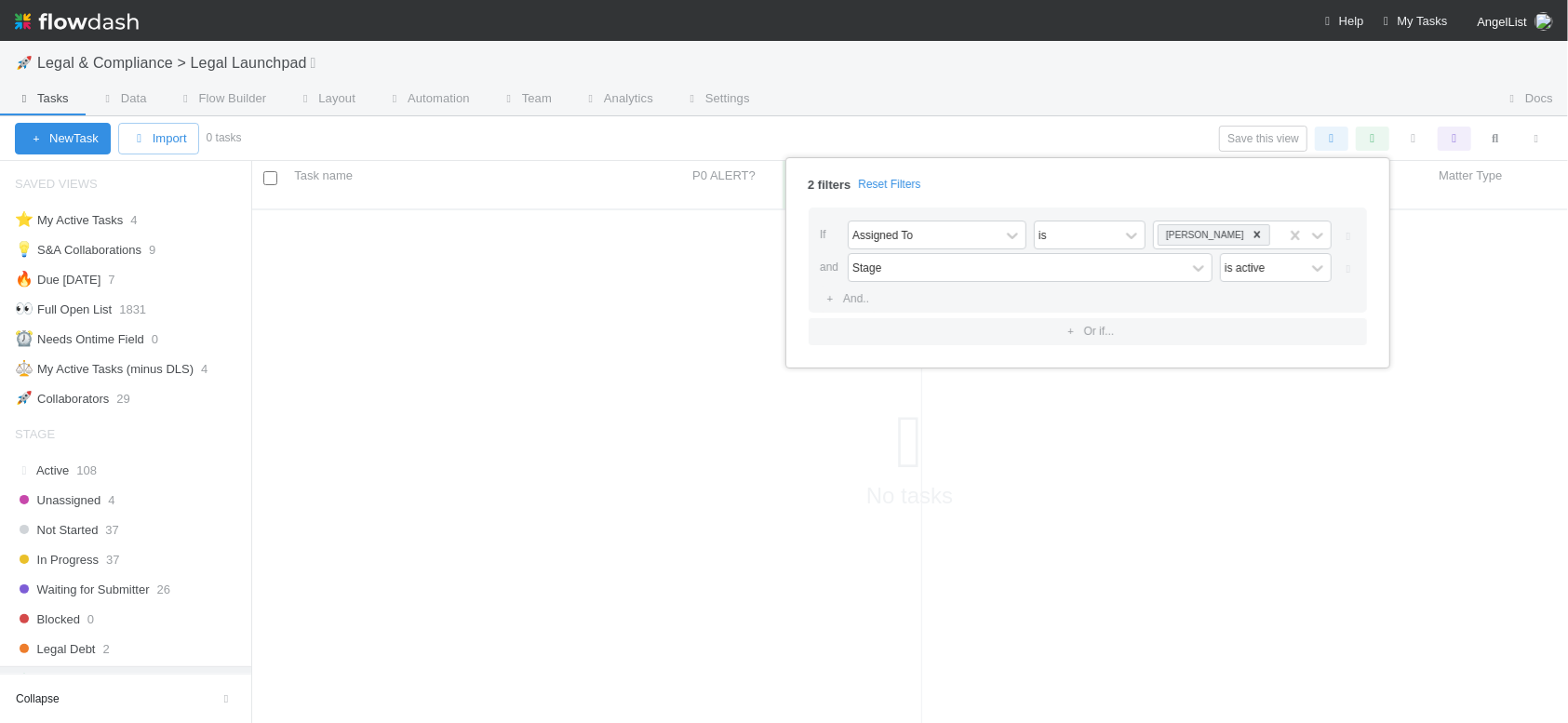 click on "2 filters Reset Filters If Assigned To is Robin Sosnow and Stage is active And.. Or if..." at bounding box center (784, 361) 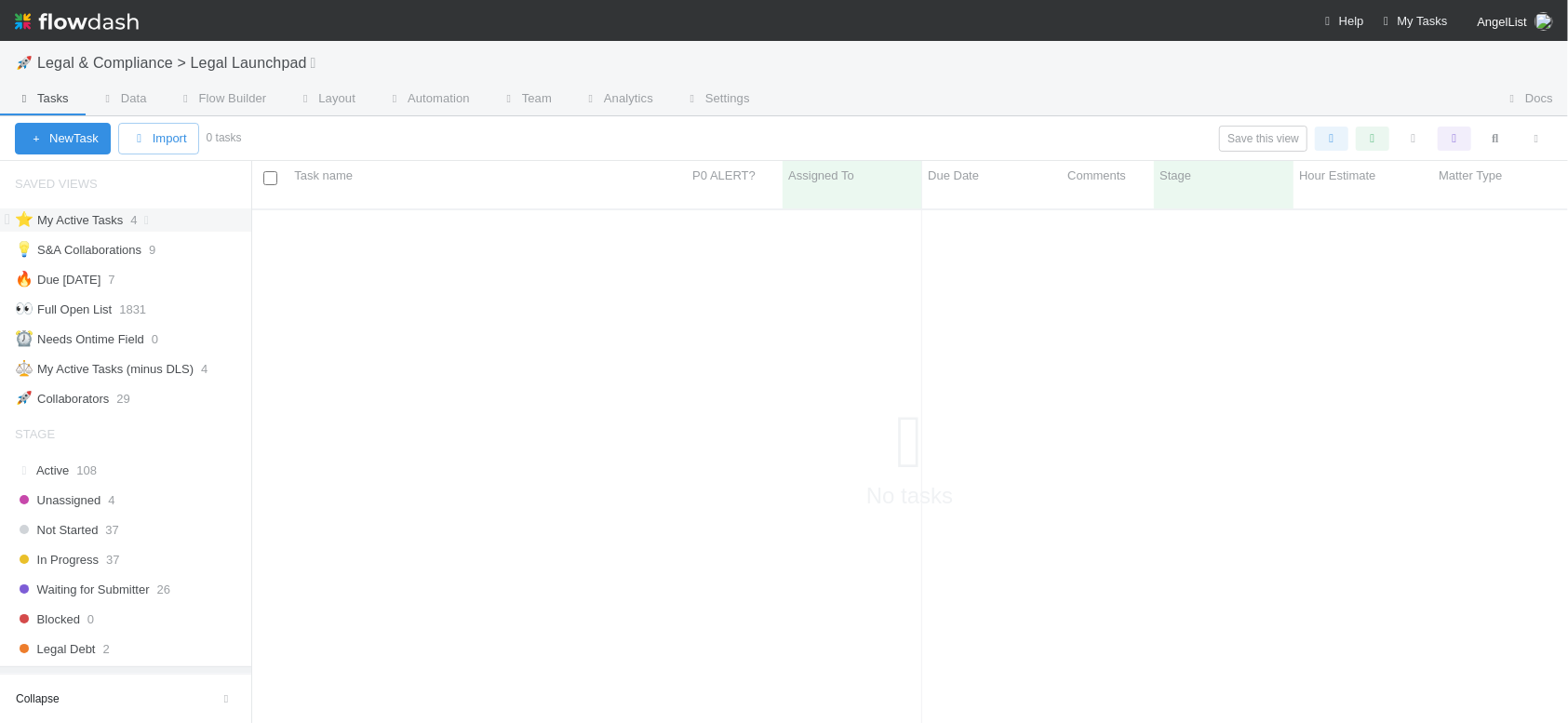 click on "⭐ My Active Tasks" at bounding box center [69, 220] 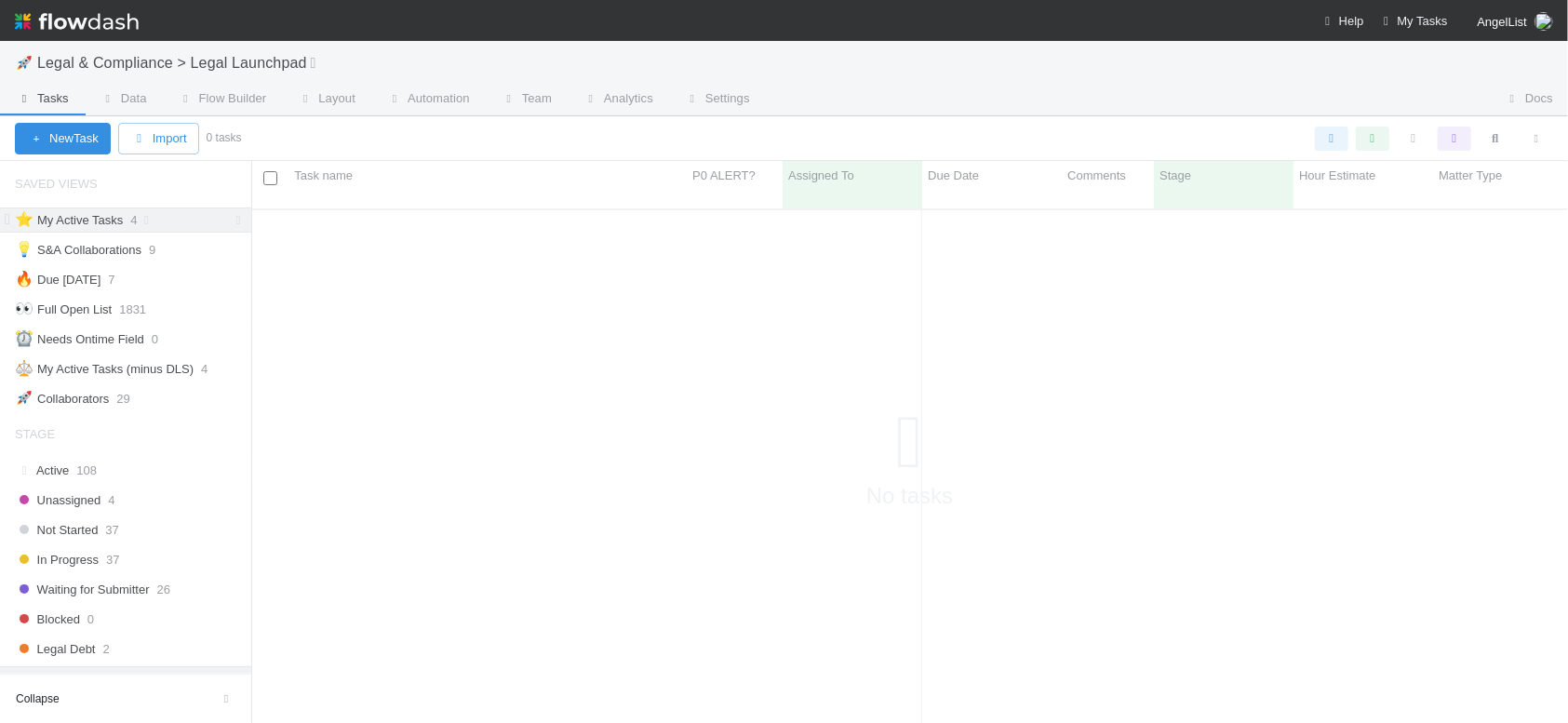 click on "⭐ My Active Tasks" at bounding box center [69, 220] 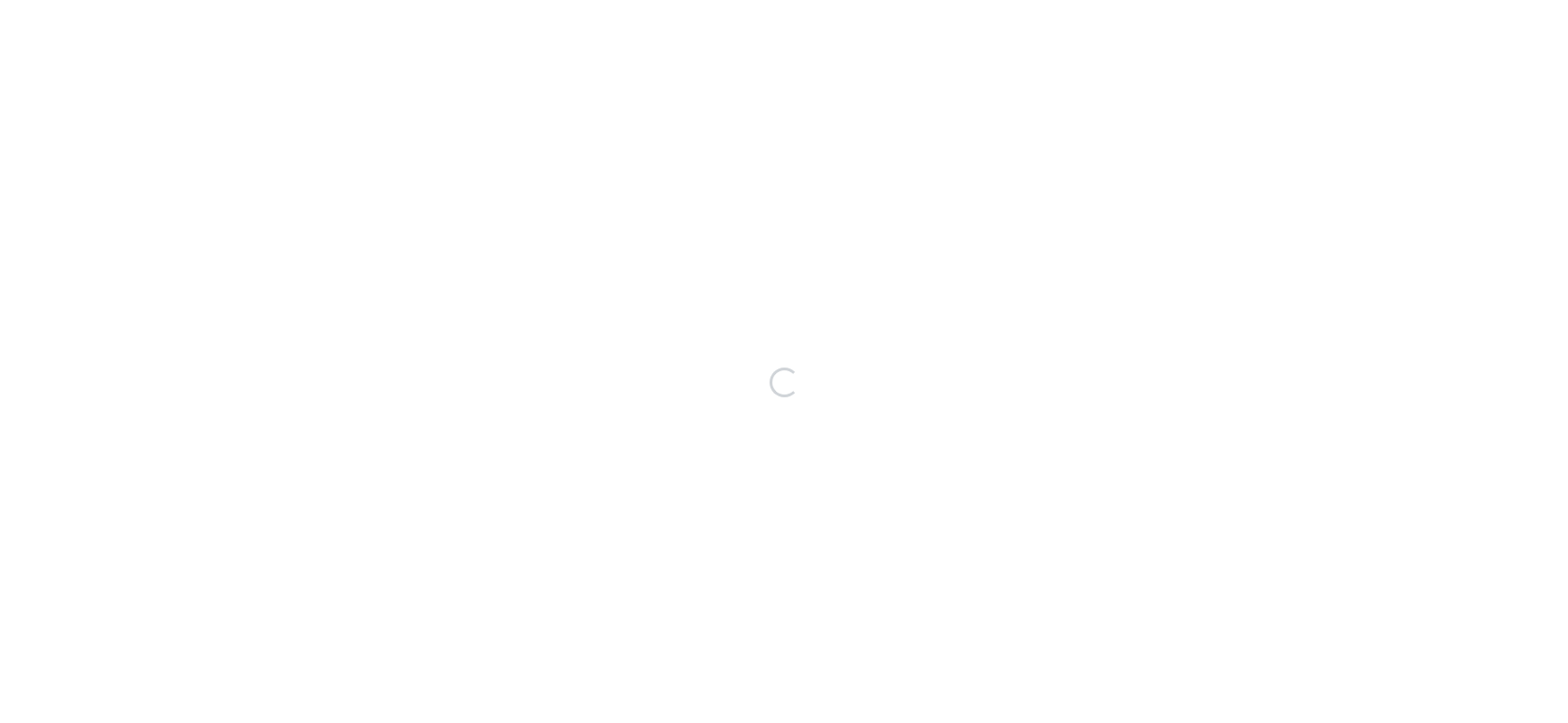 scroll, scrollTop: 0, scrollLeft: 0, axis: both 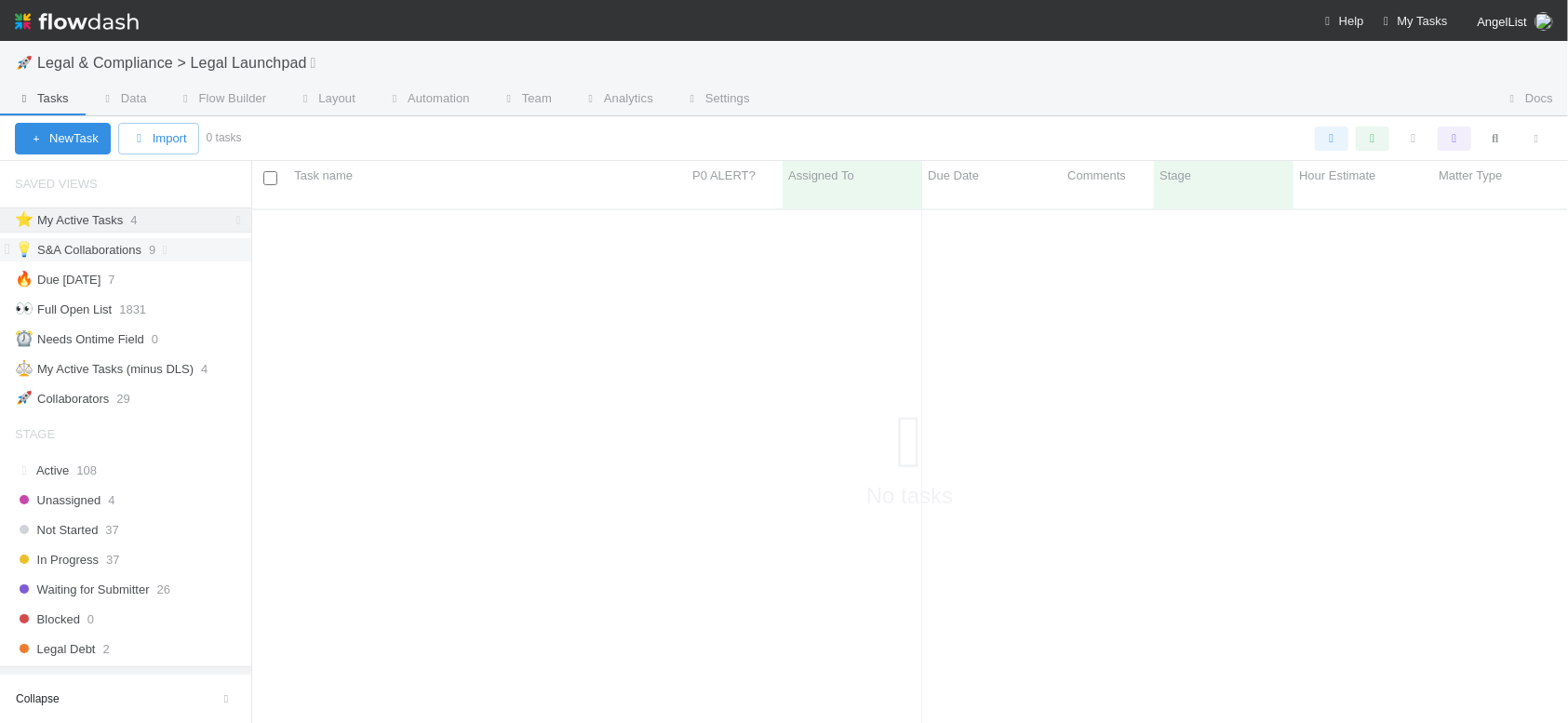 click on "💡 S&A Collaborations 9" at bounding box center [133, 249] 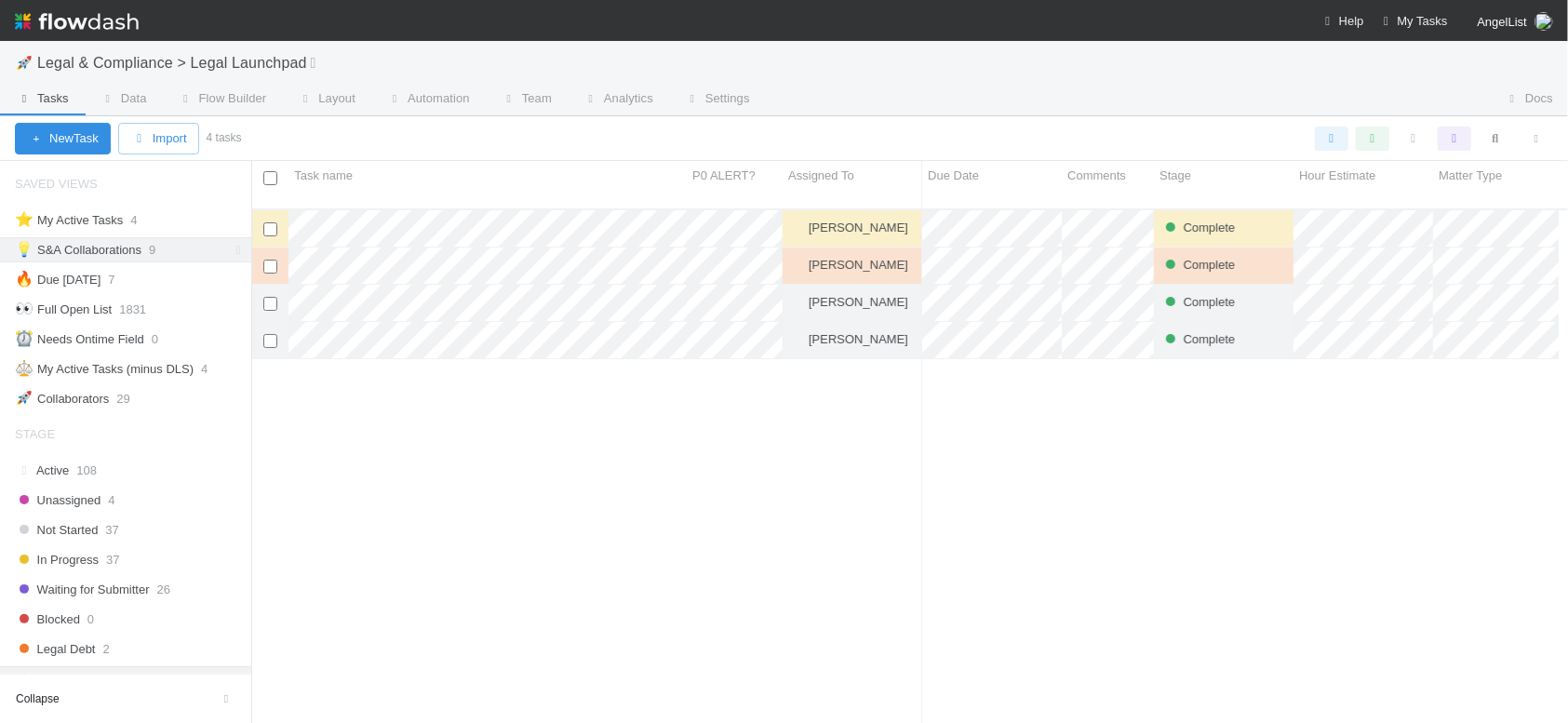 scroll, scrollTop: 9, scrollLeft: 9, axis: both 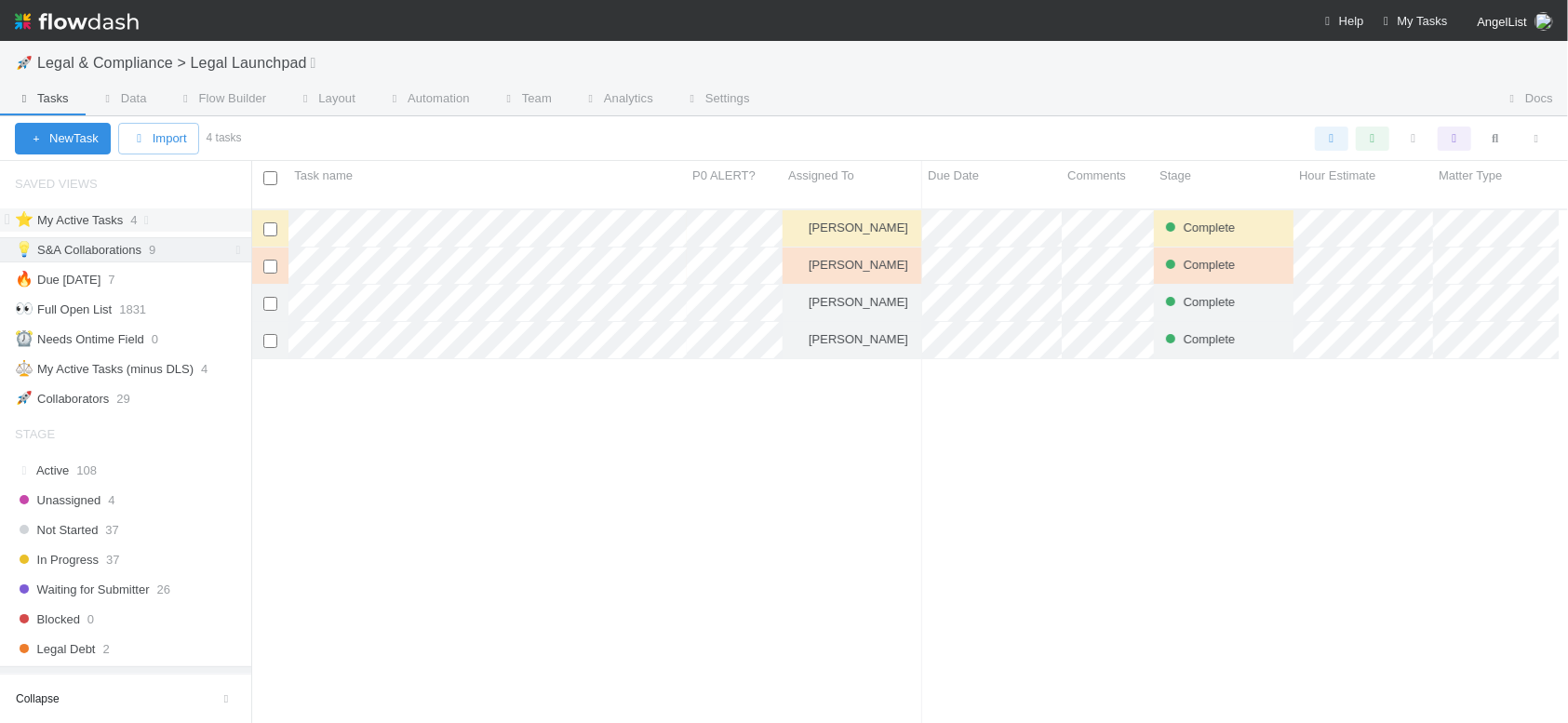 click on "⭐ My Active Tasks 4" at bounding box center [133, 220] 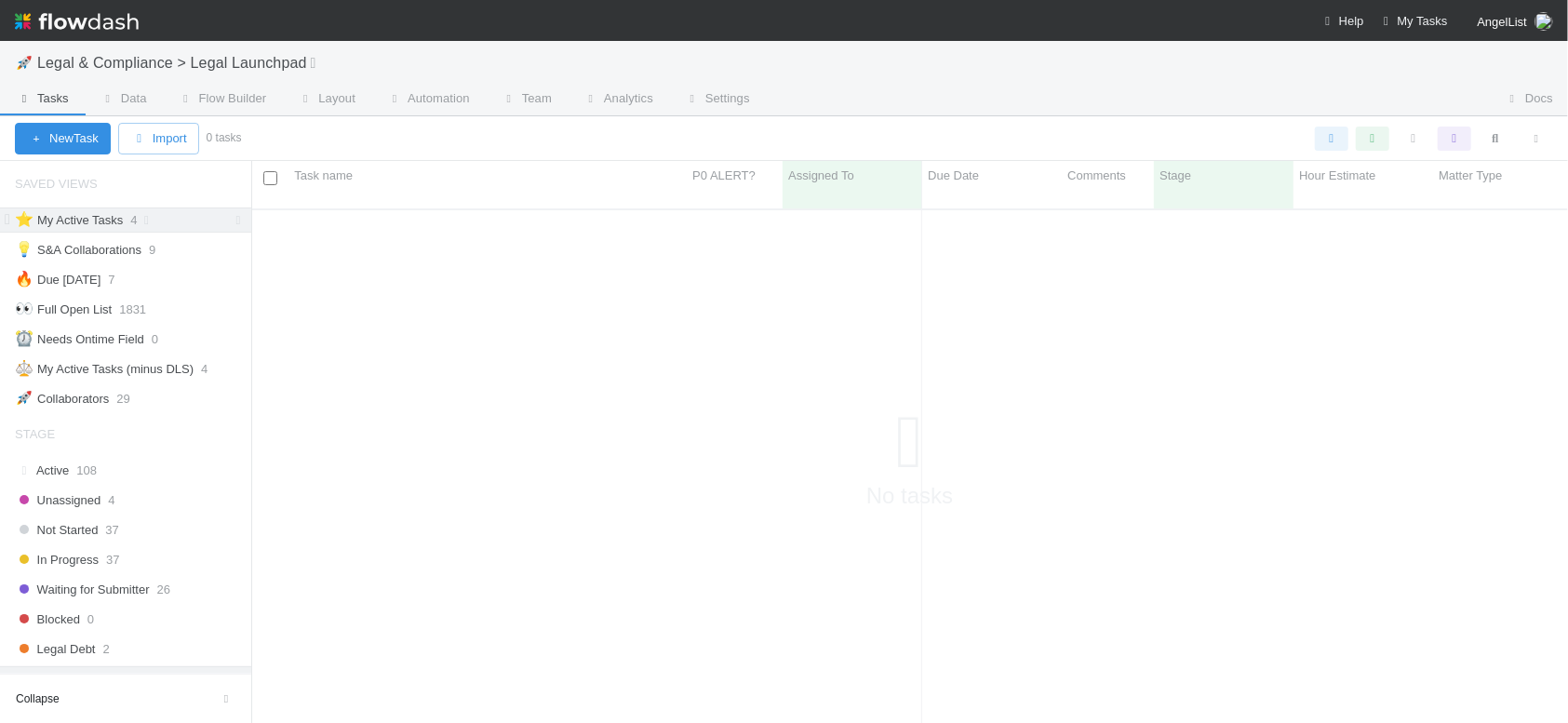 scroll, scrollTop: 9, scrollLeft: 9, axis: both 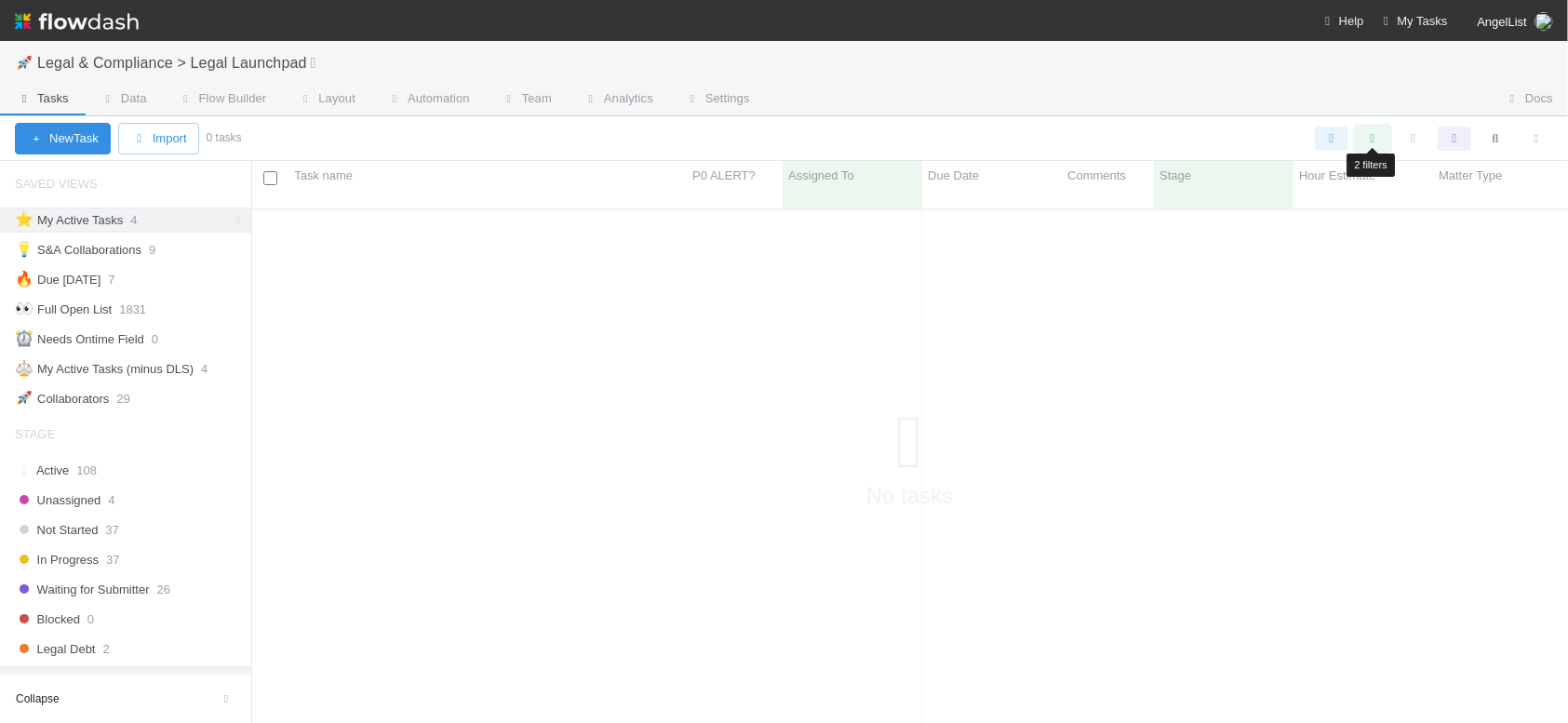 click at bounding box center (1373, 139) 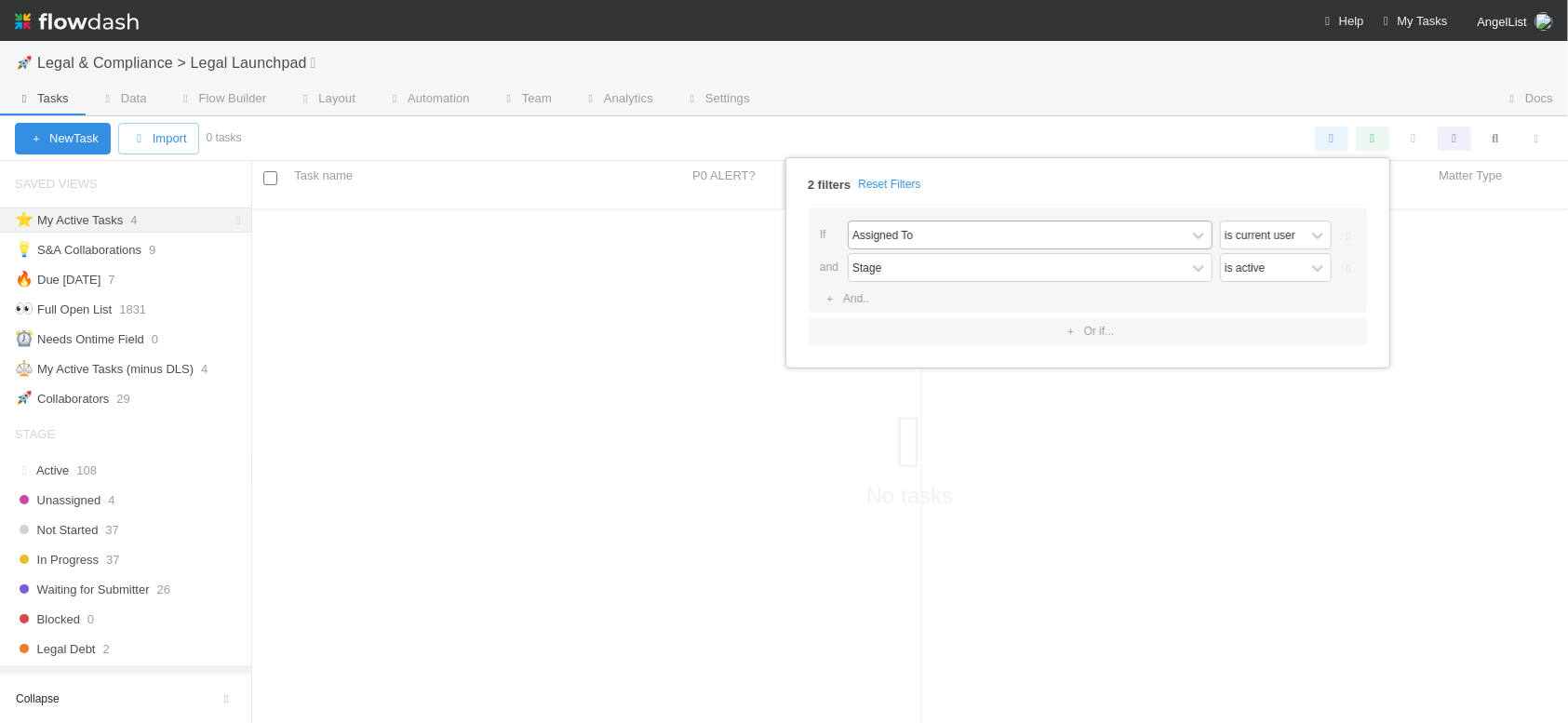 click on "Assigned To" at bounding box center [1017, 234] 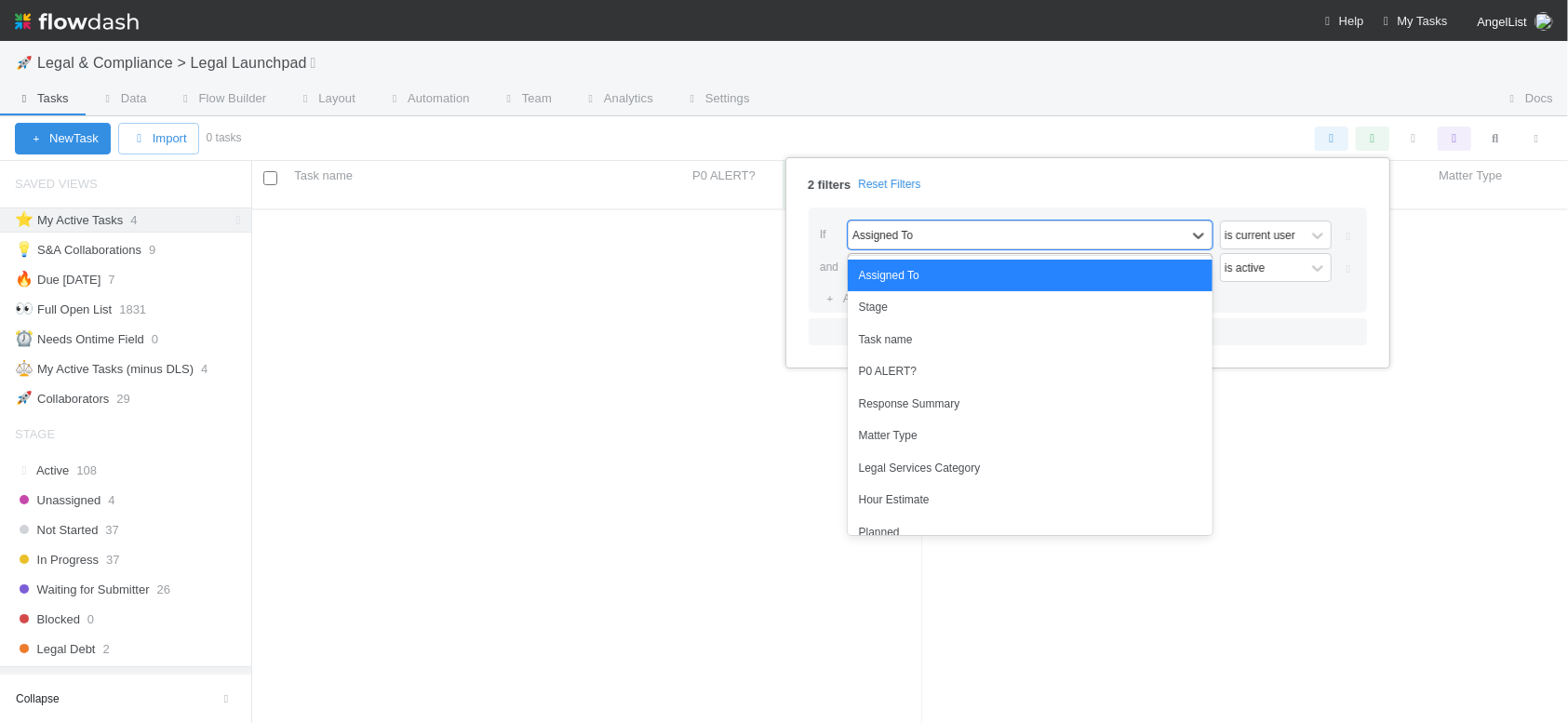 drag, startPoint x: 1092, startPoint y: 278, endPoint x: 1110, endPoint y: 271, distance: 19.313208 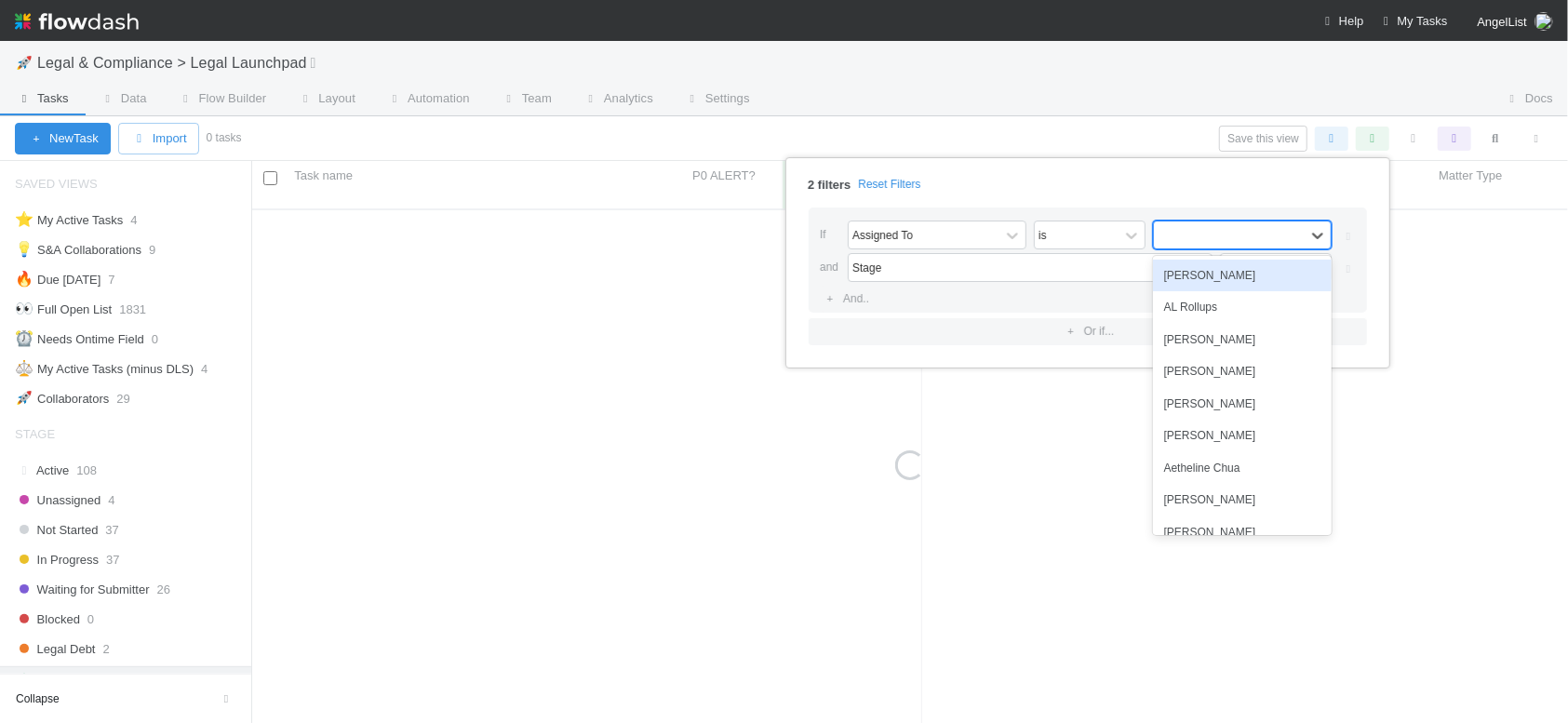 click at bounding box center [1229, 234] 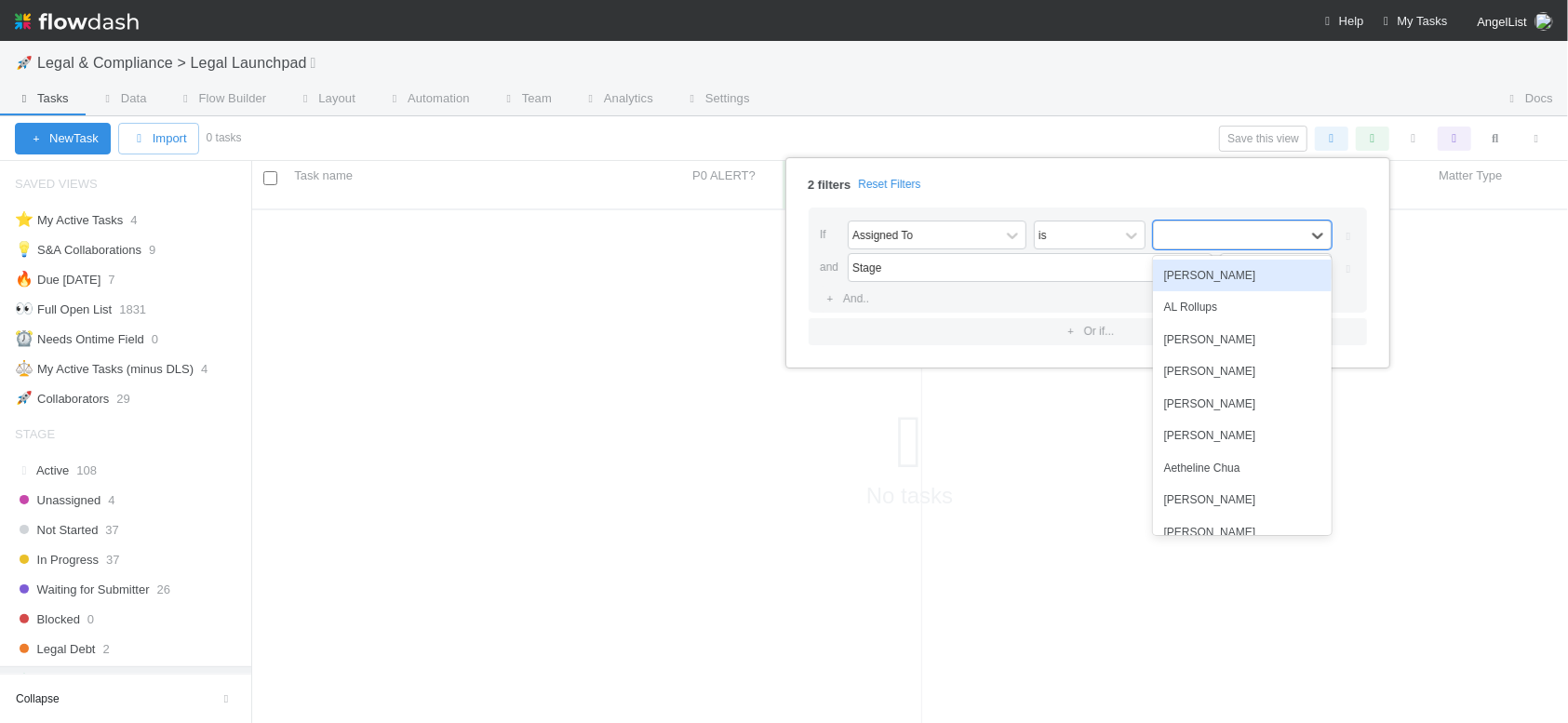 scroll, scrollTop: 9, scrollLeft: 9, axis: both 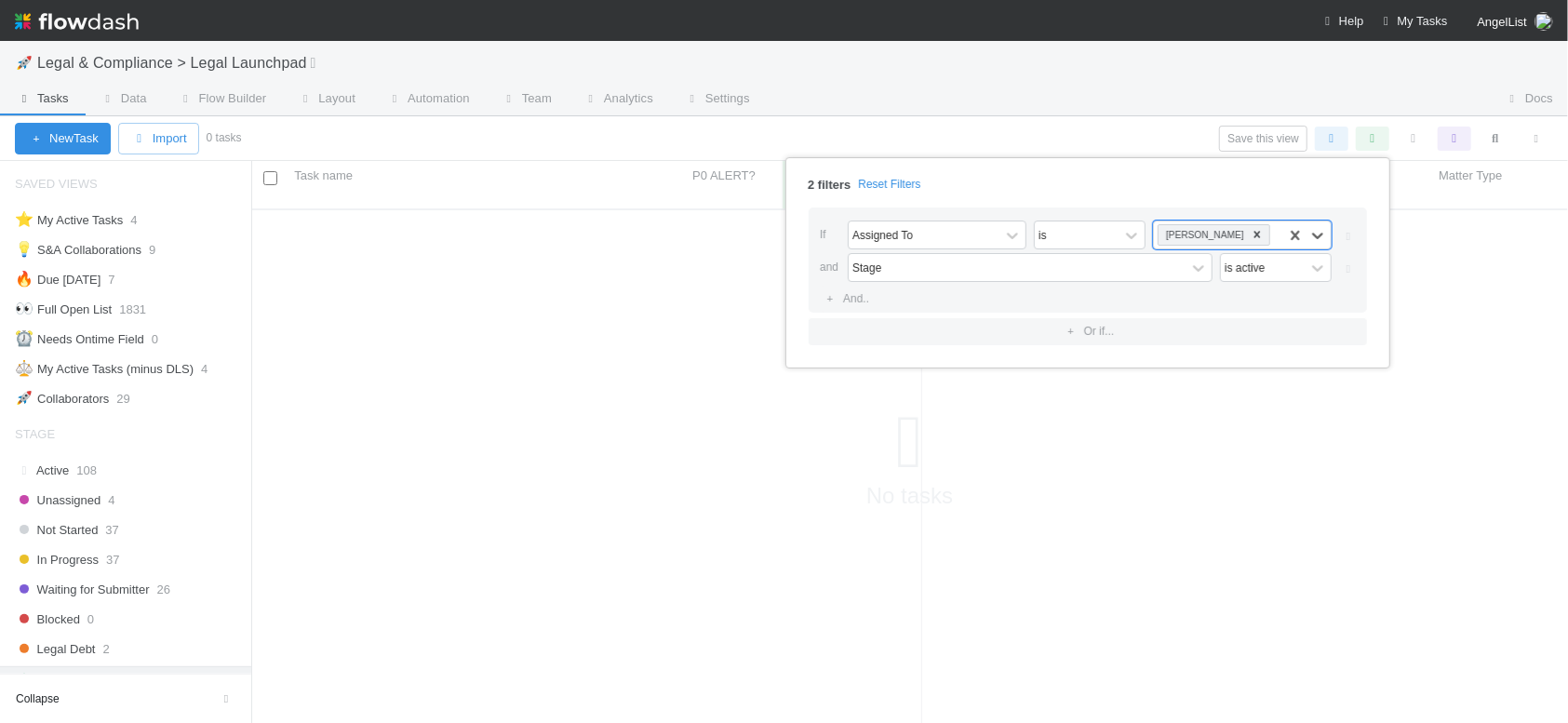 click at bounding box center (1348, 269) 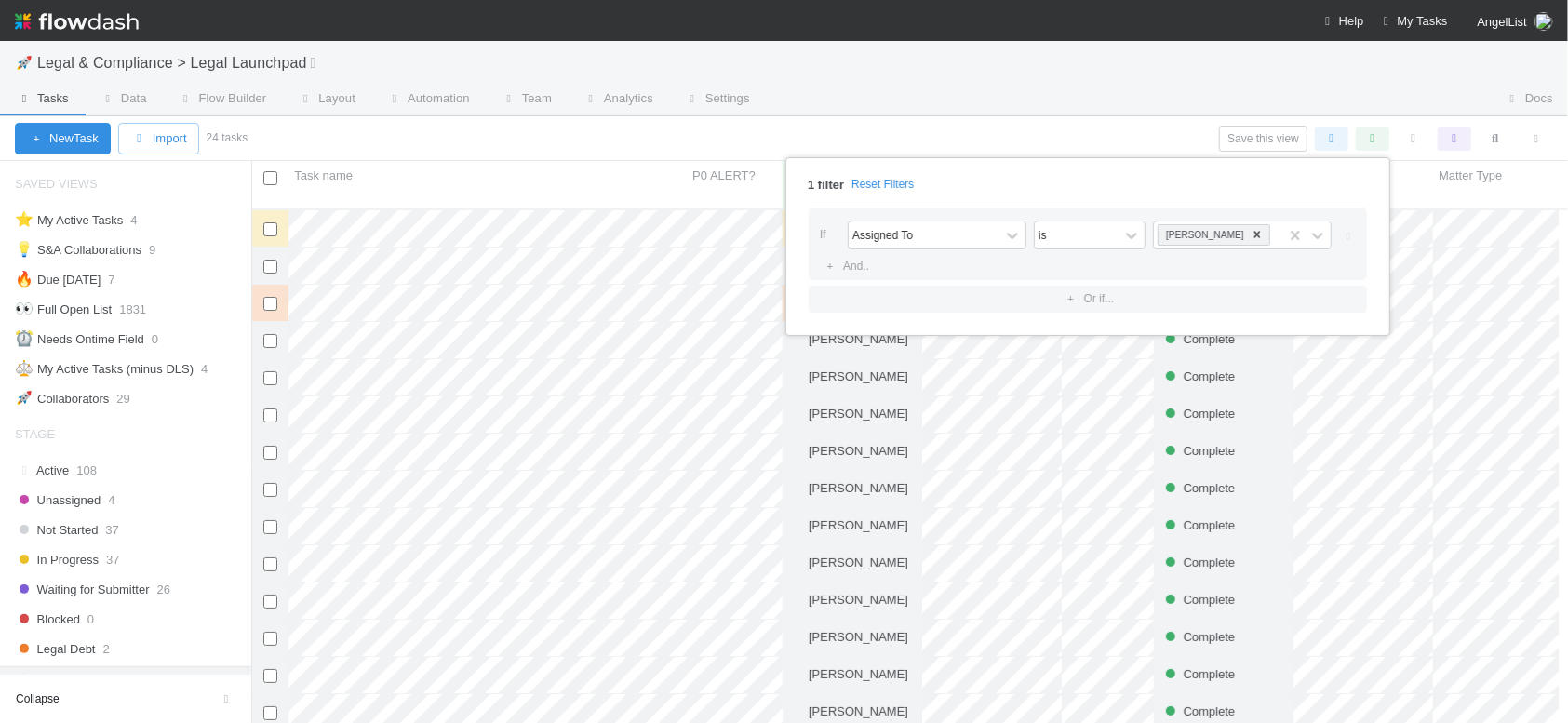 scroll, scrollTop: 9, scrollLeft: 9, axis: both 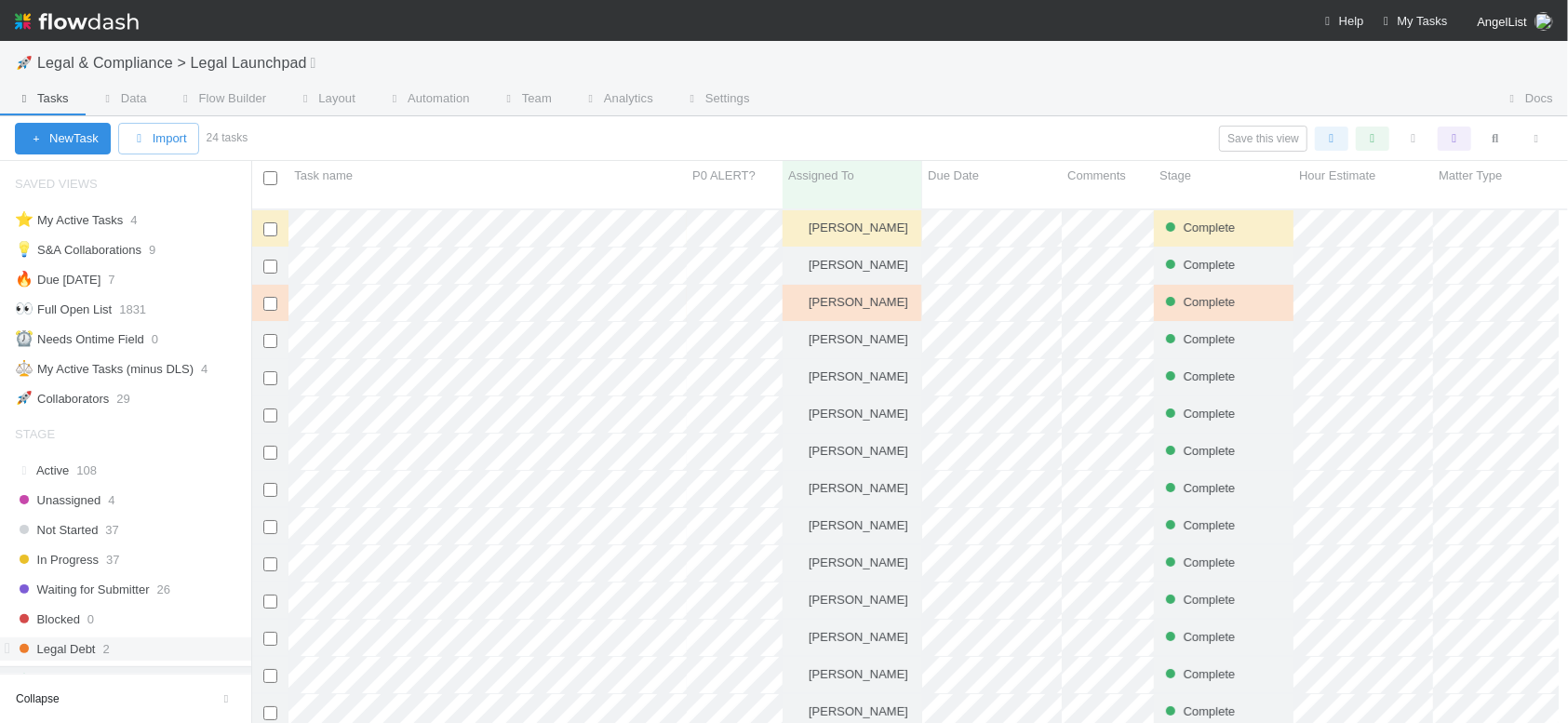 click on "Legal Debt" at bounding box center (55, 649) 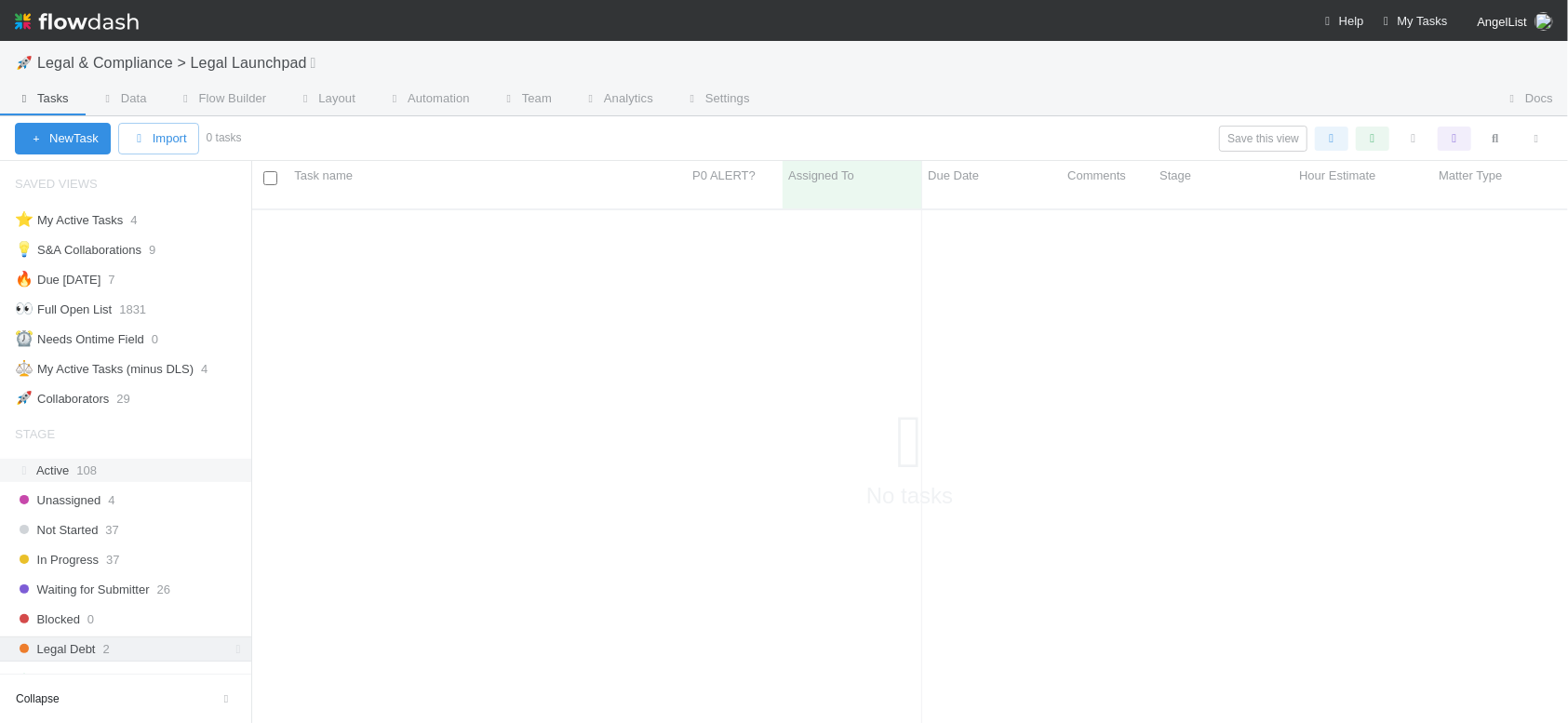 scroll, scrollTop: 9, scrollLeft: 9, axis: both 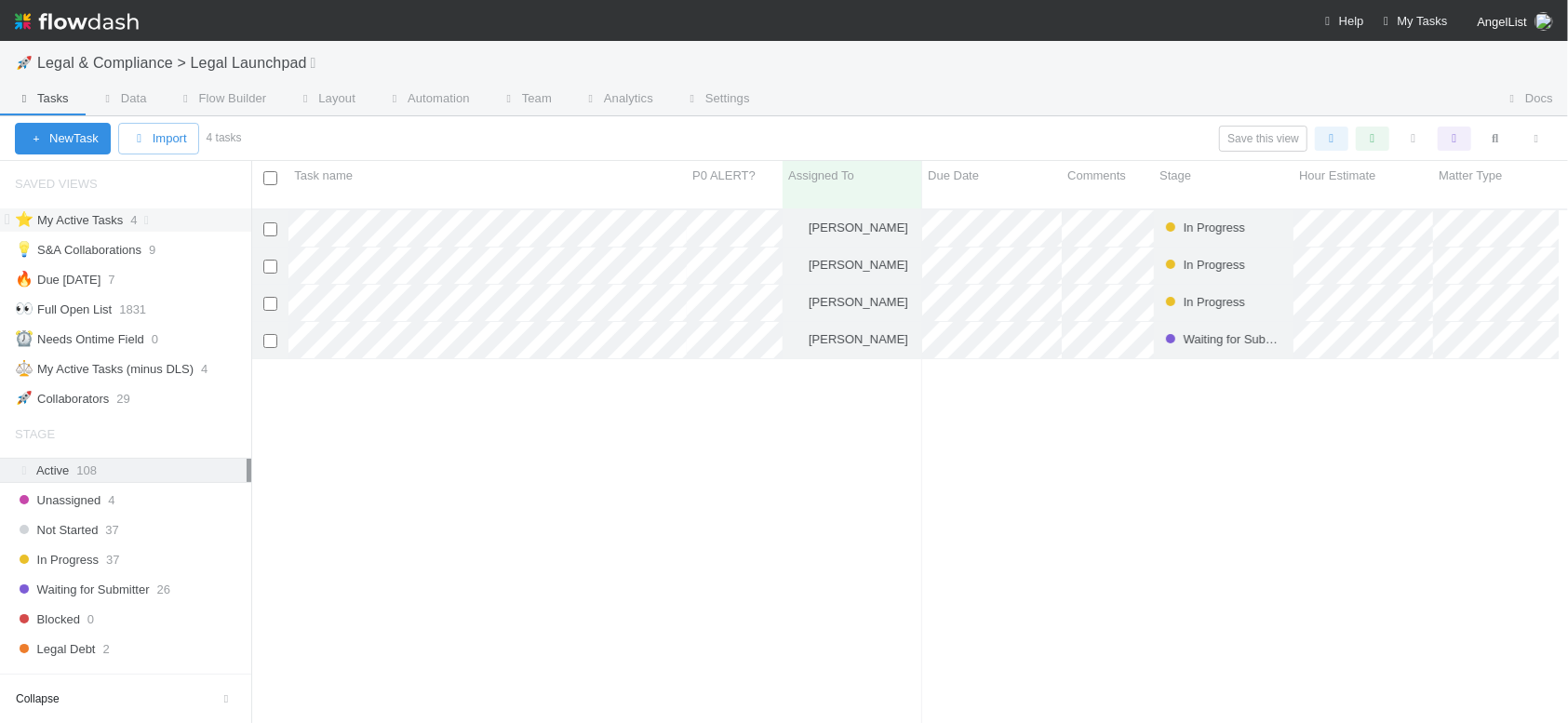 click on "⭐ My Active Tasks" at bounding box center (69, 220) 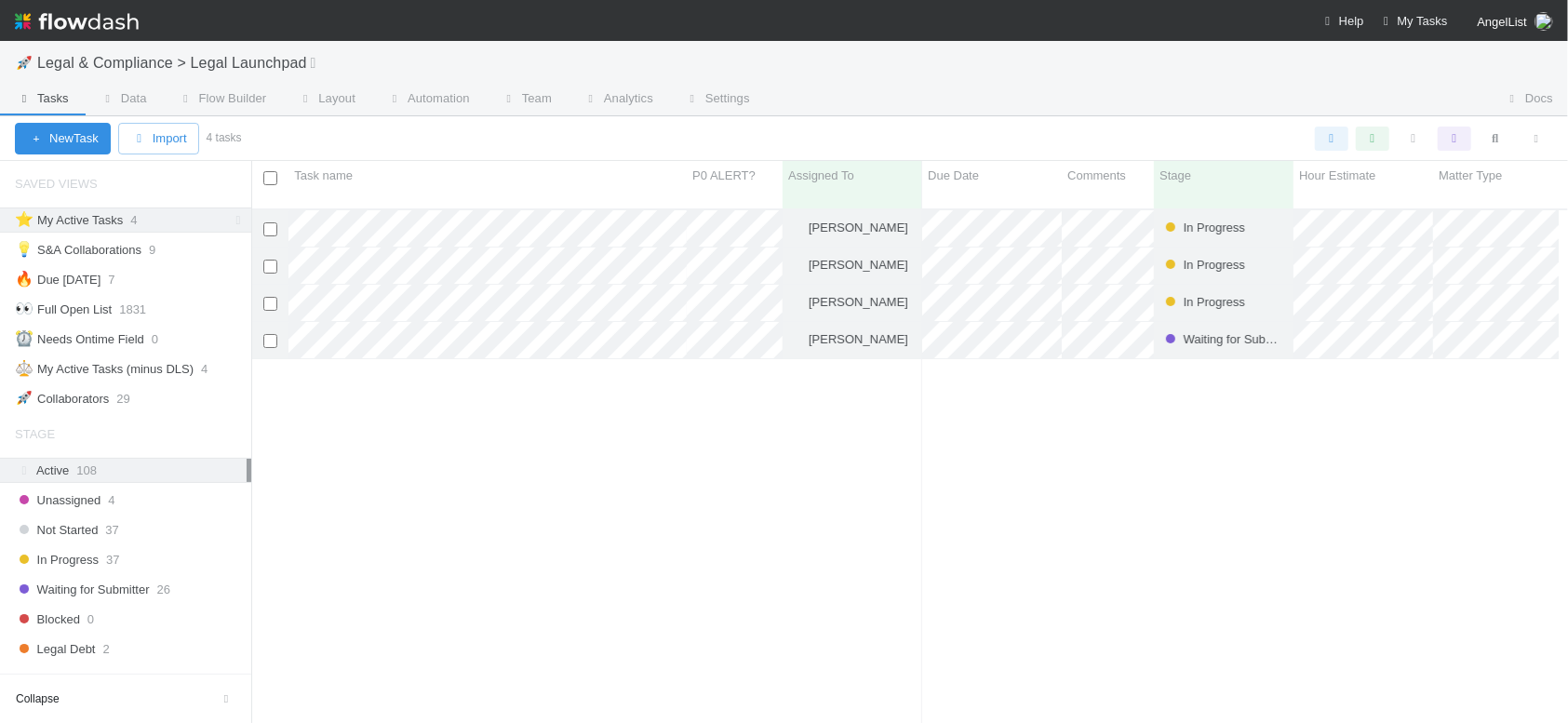 scroll, scrollTop: 9, scrollLeft: 9, axis: both 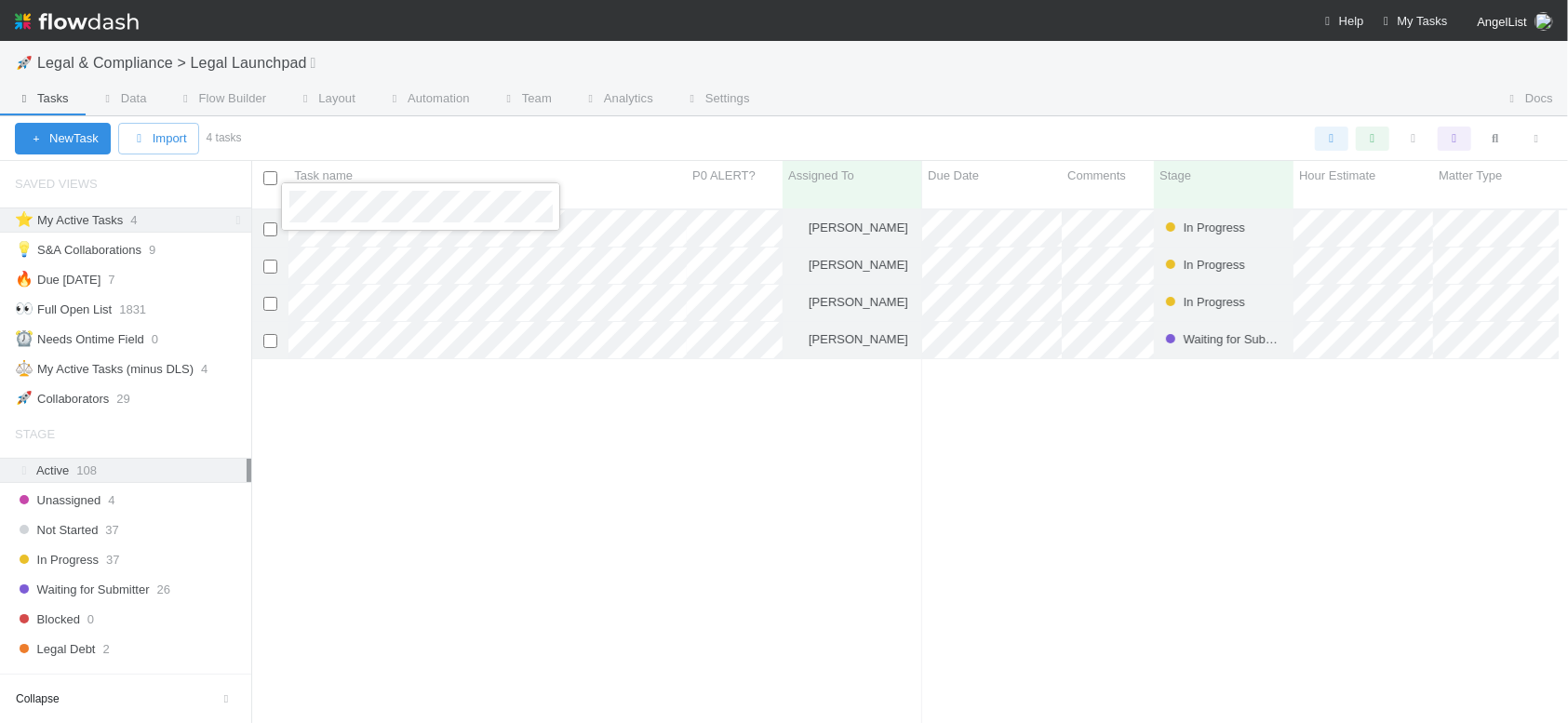 click at bounding box center [784, 361] 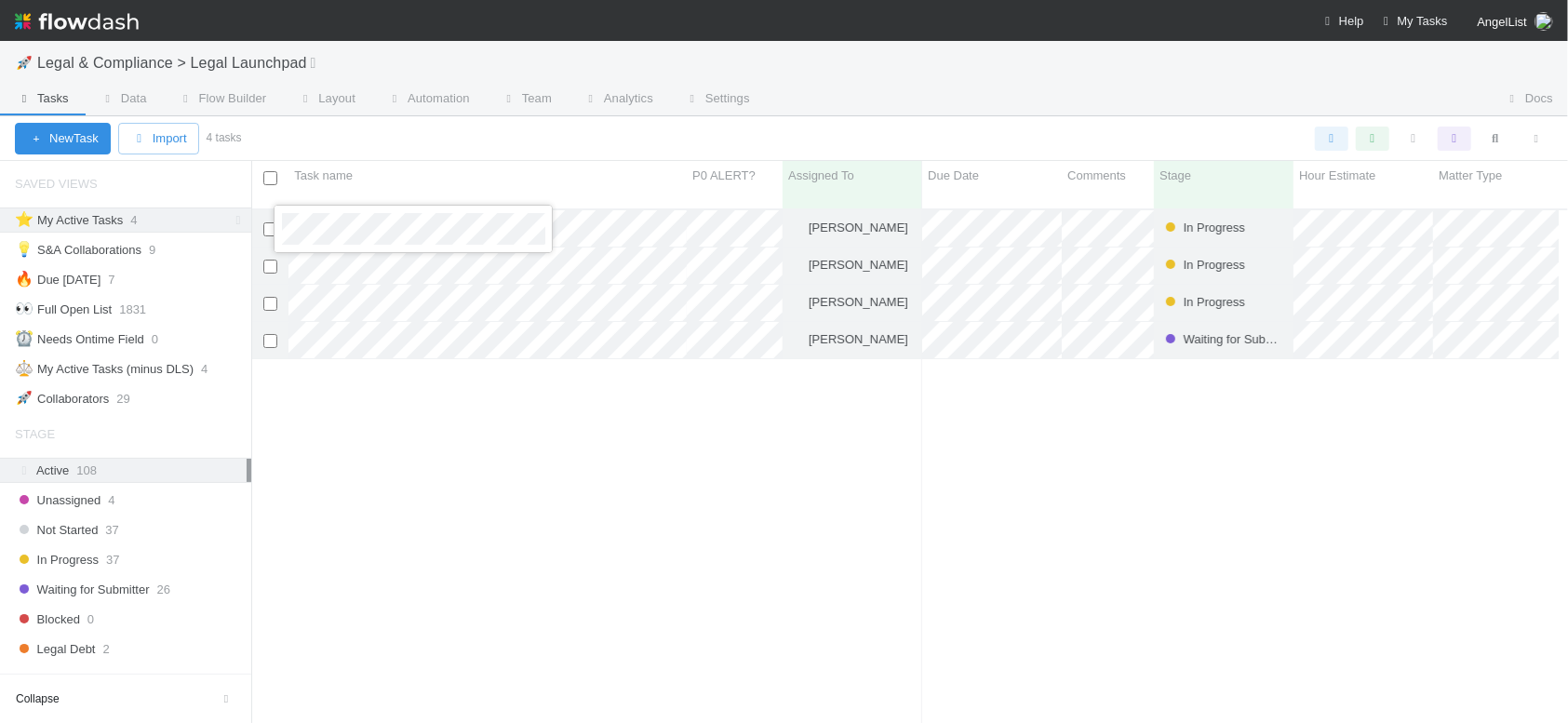 click at bounding box center (784, 361) 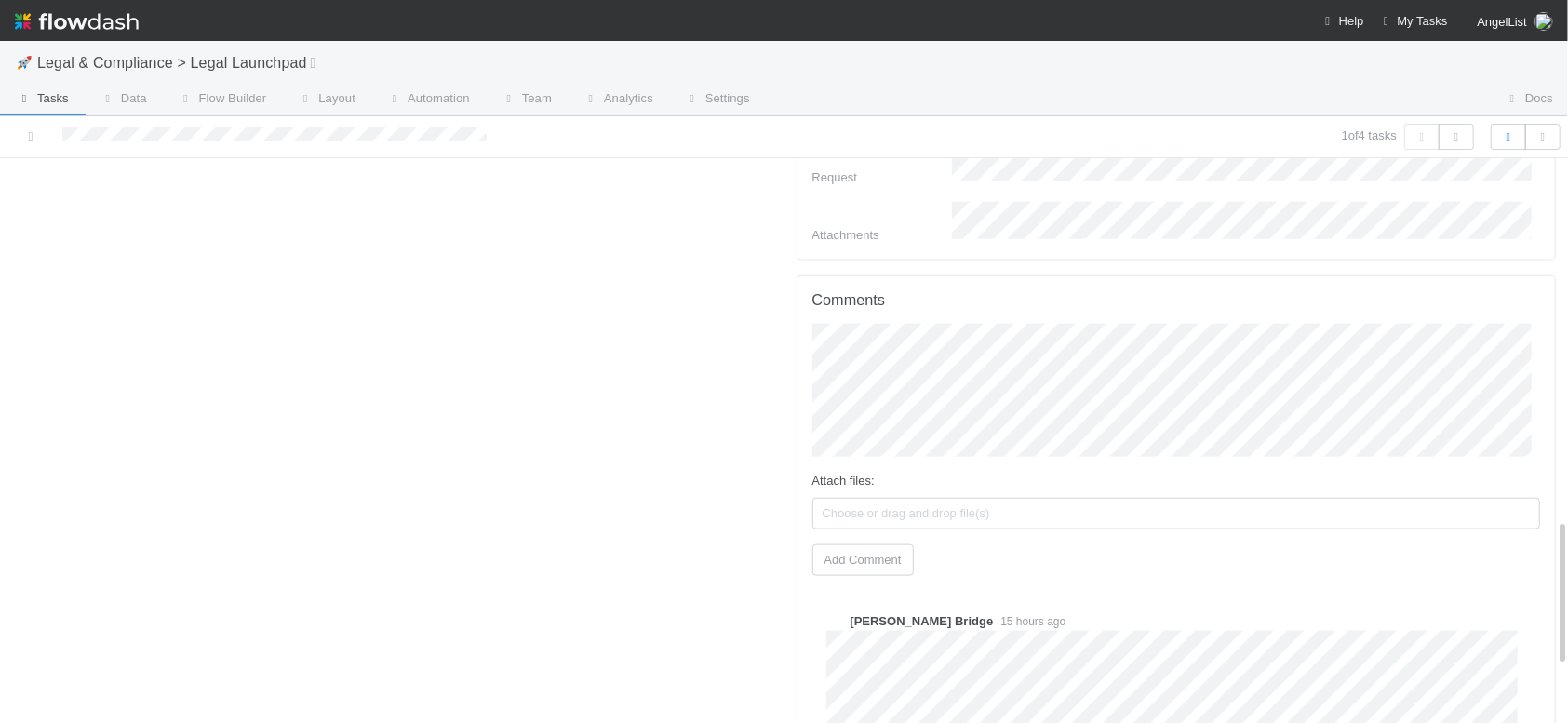 scroll, scrollTop: 1426, scrollLeft: 0, axis: vertical 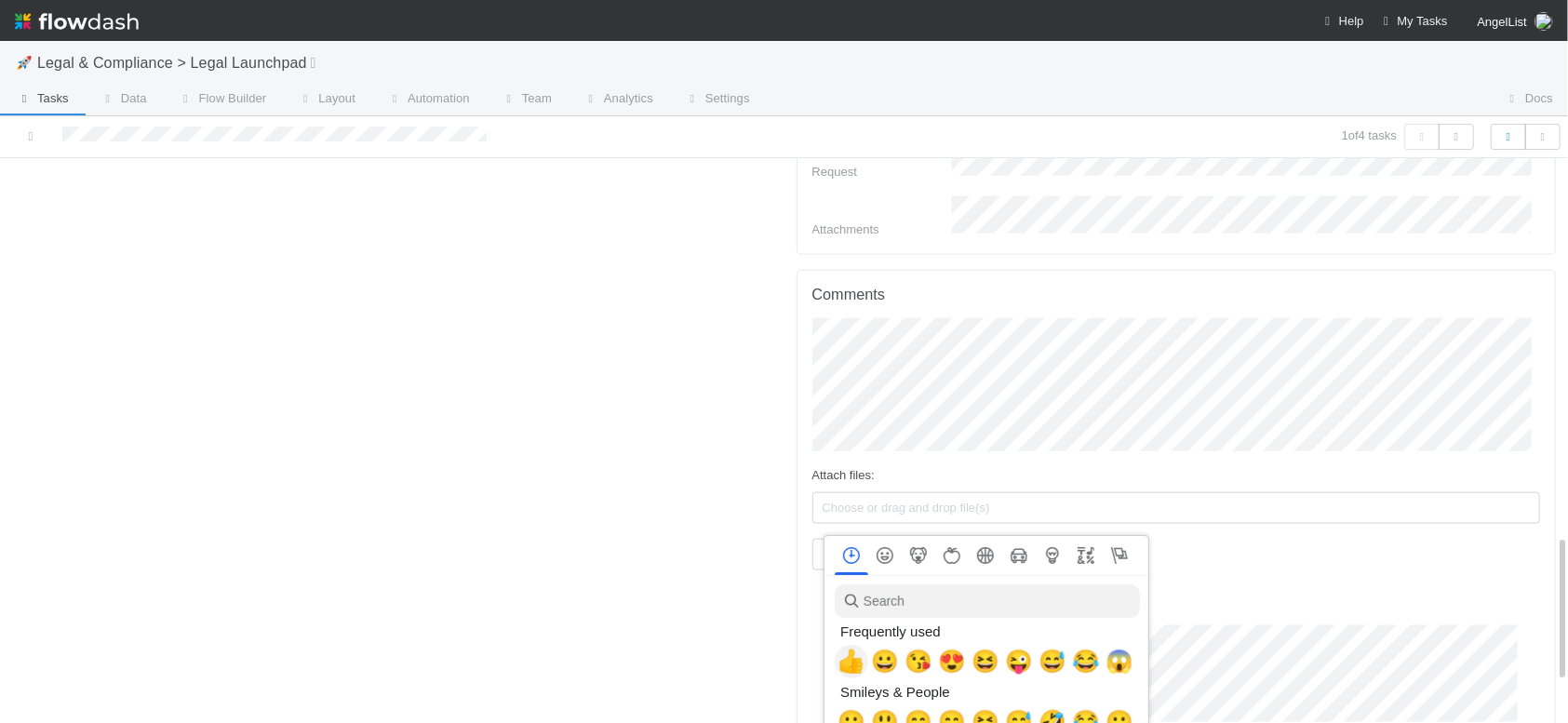 click on "👍" at bounding box center (851, 662) 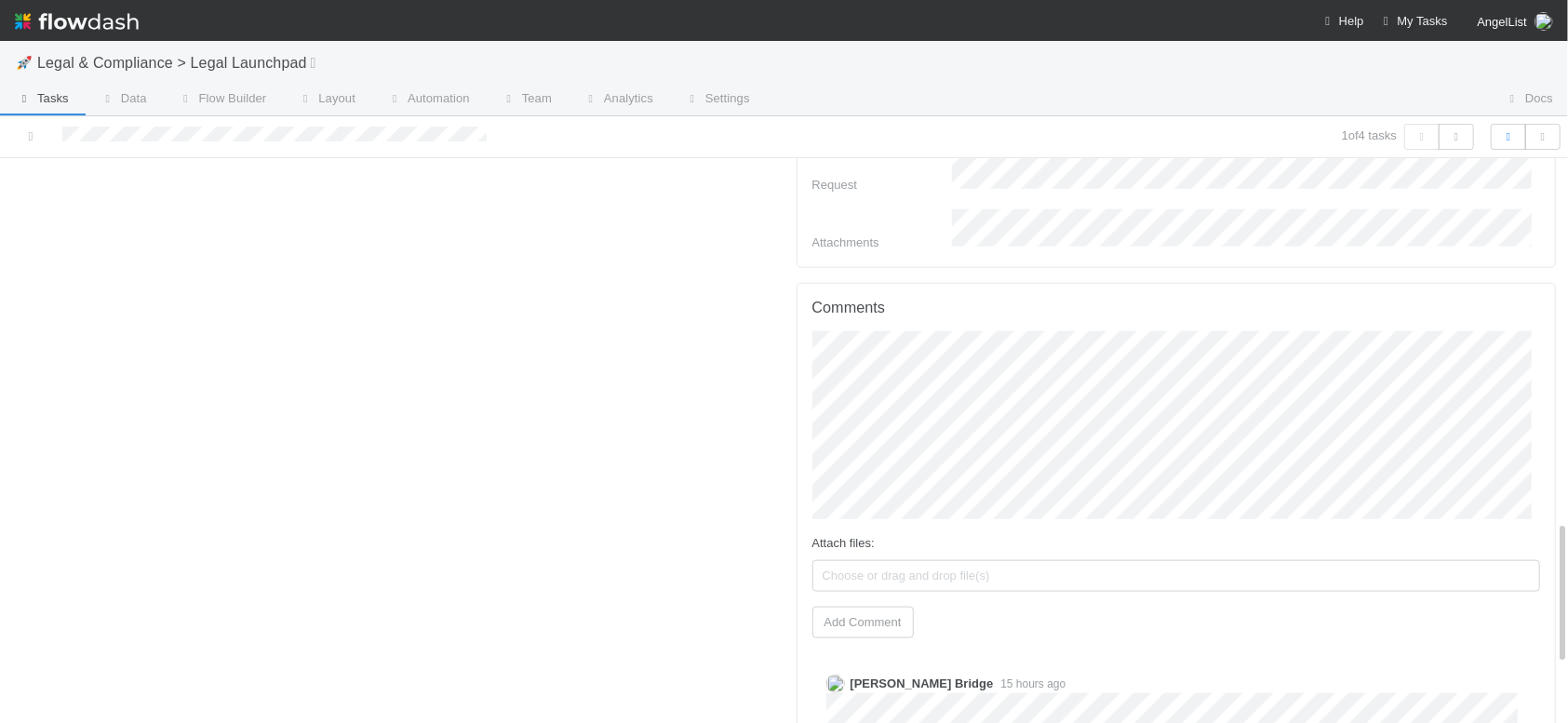 scroll, scrollTop: 1416, scrollLeft: 0, axis: vertical 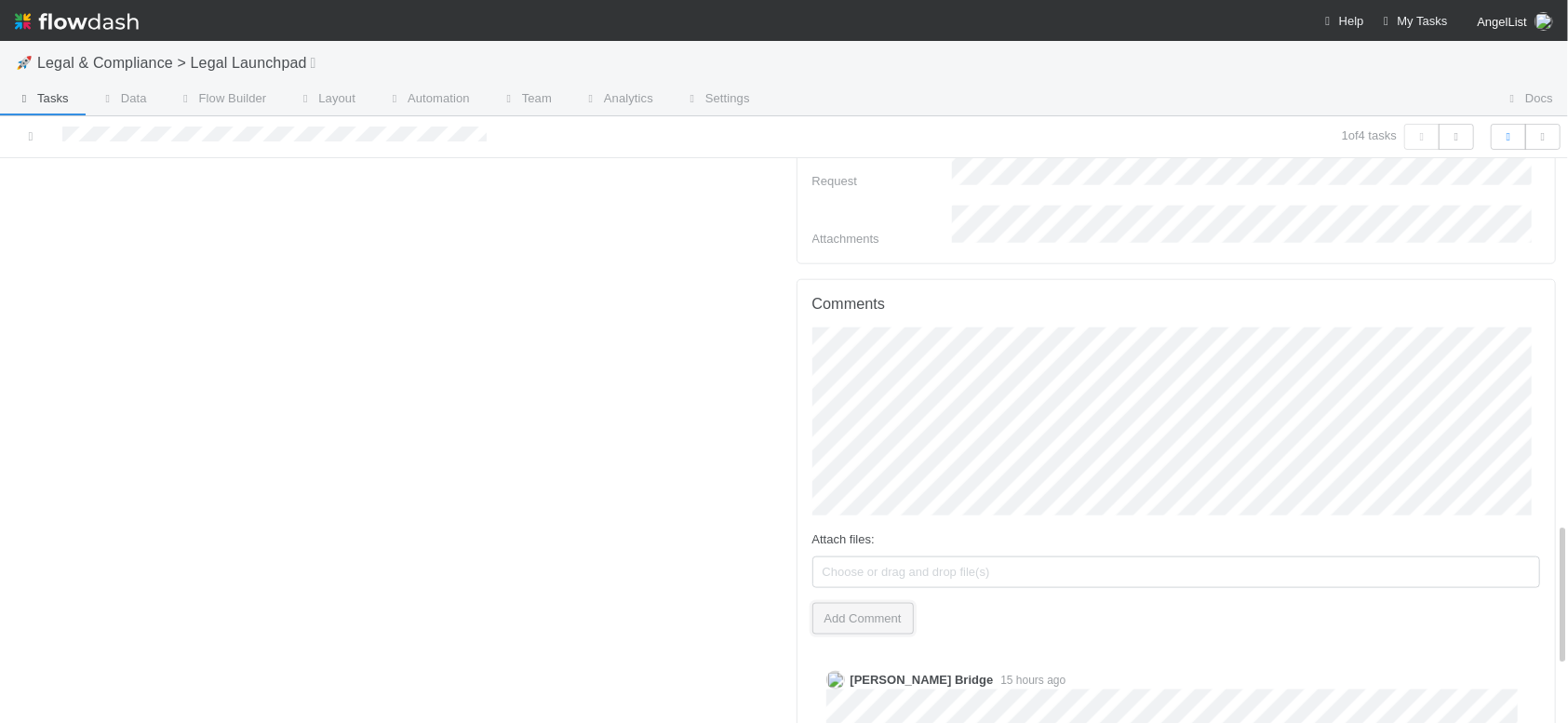 click on "Add Comment" at bounding box center [863, 619] 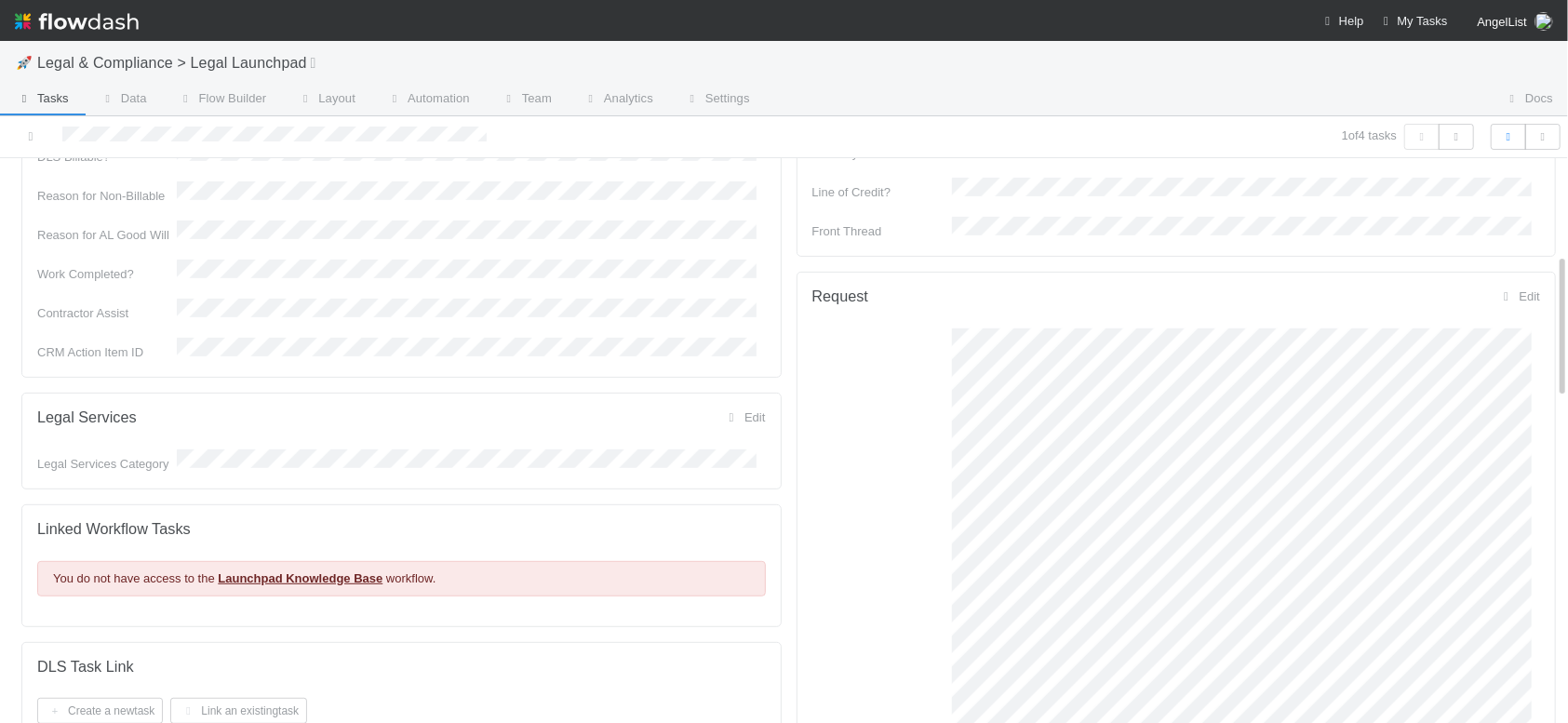 scroll, scrollTop: 0, scrollLeft: 0, axis: both 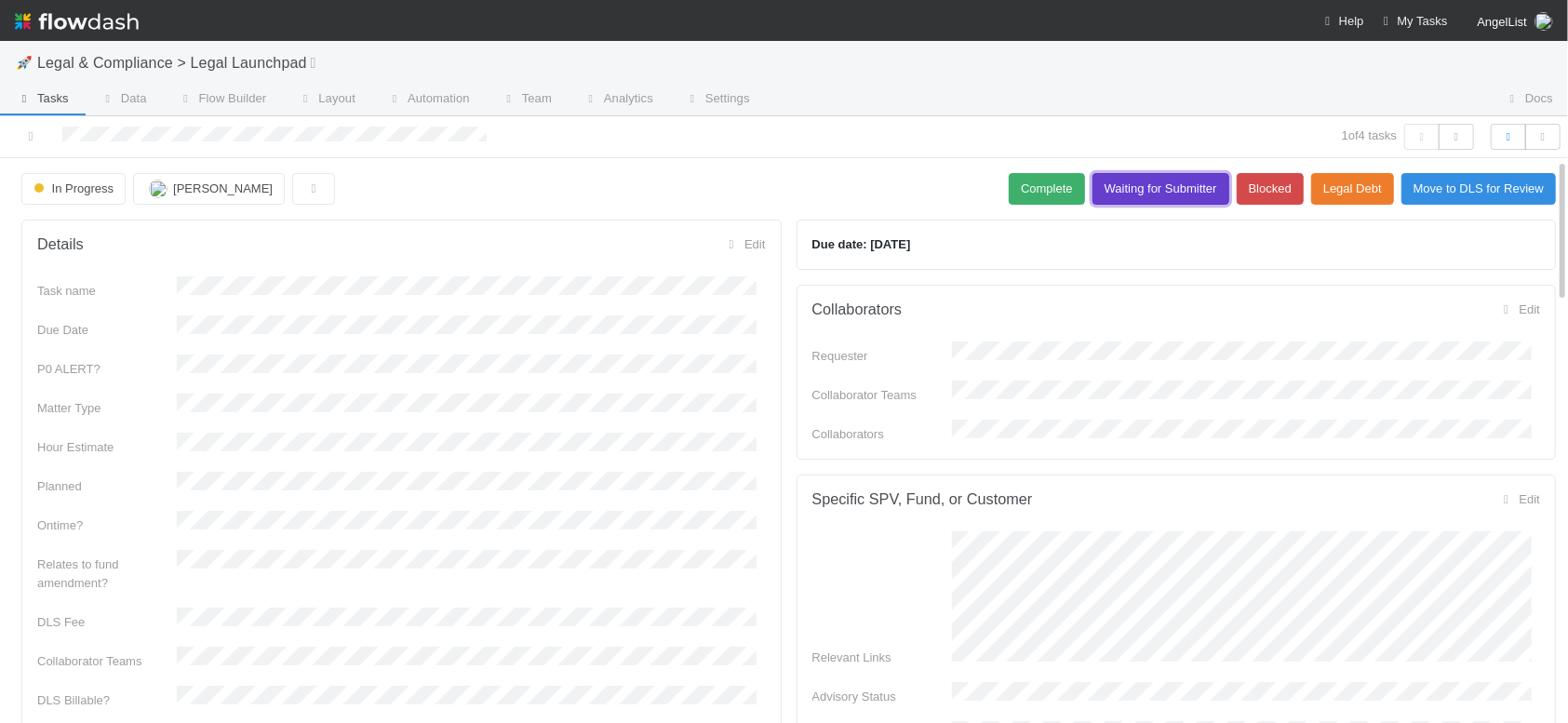 click on "Waiting for Submitter" at bounding box center [1160, 189] 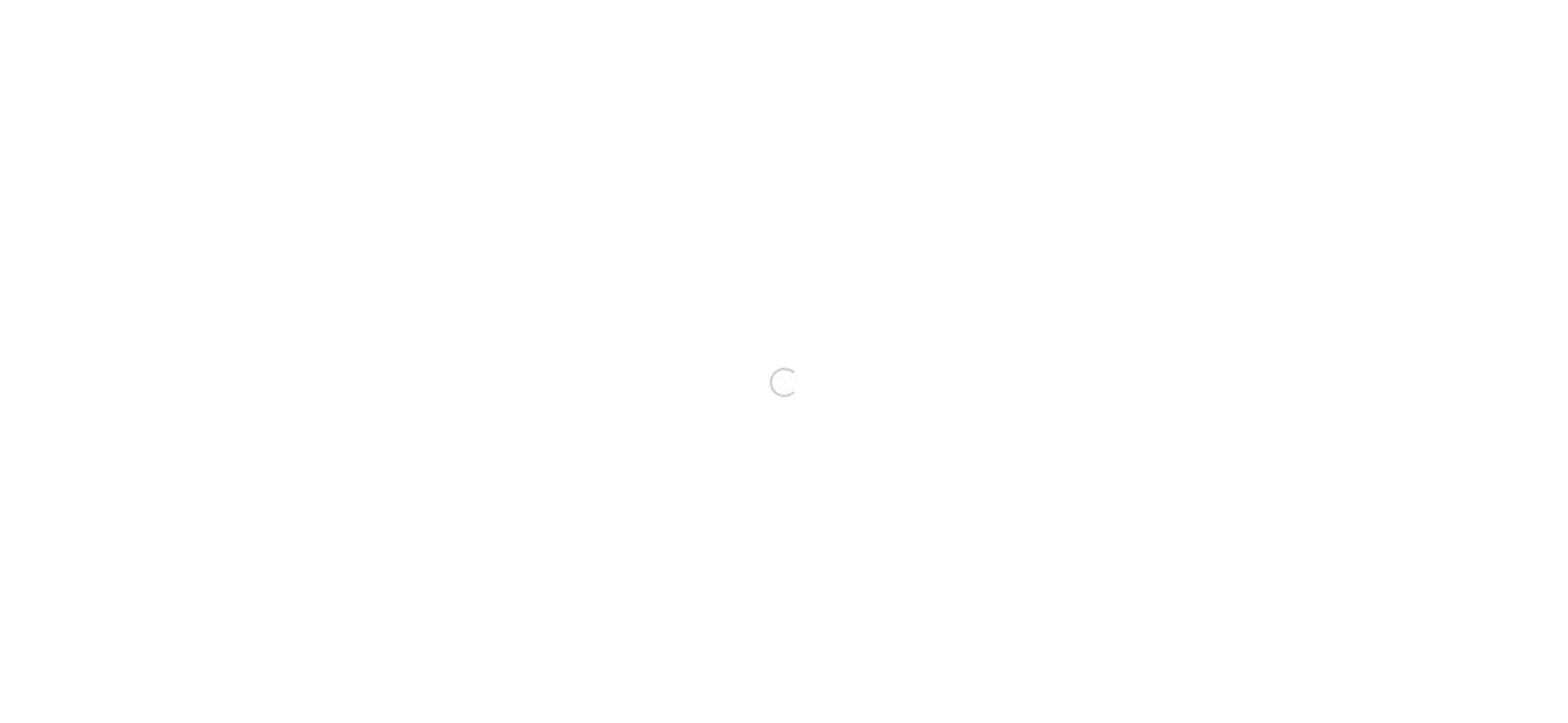 scroll, scrollTop: 0, scrollLeft: 0, axis: both 